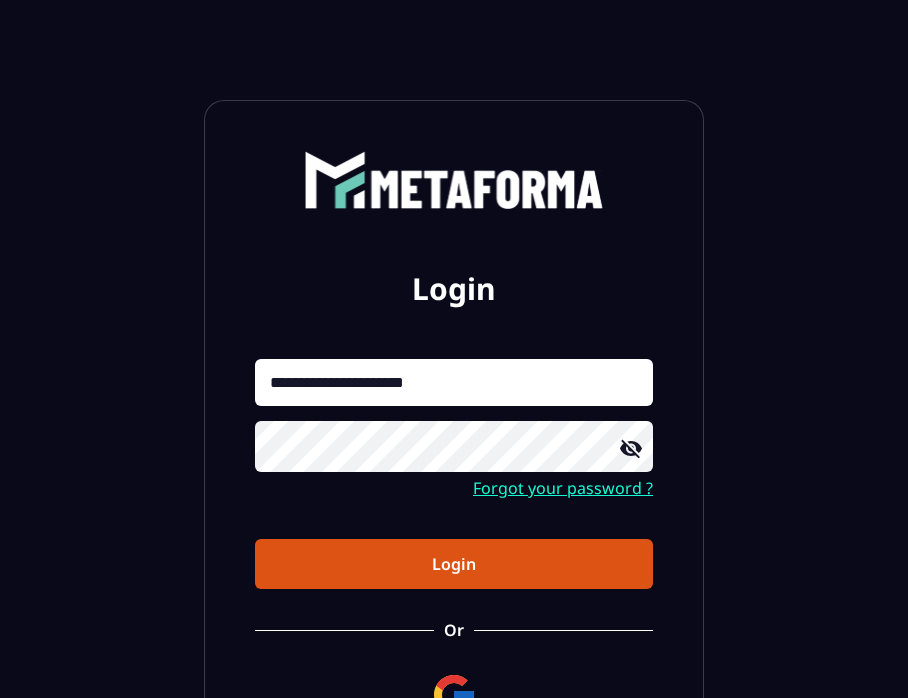 scroll, scrollTop: 0, scrollLeft: 0, axis: both 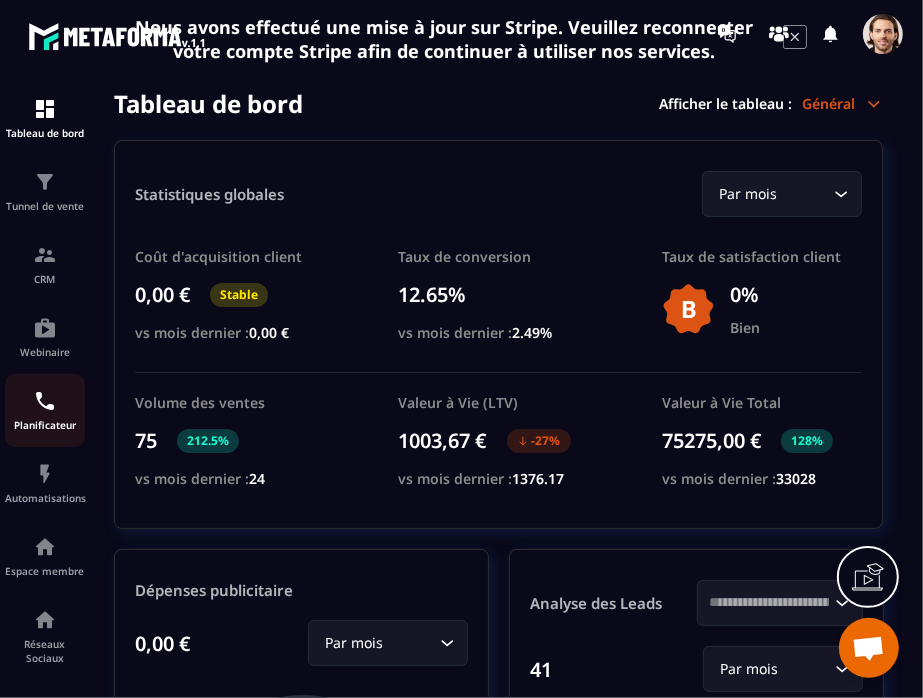 click on "Planificateur" at bounding box center (45, 410) 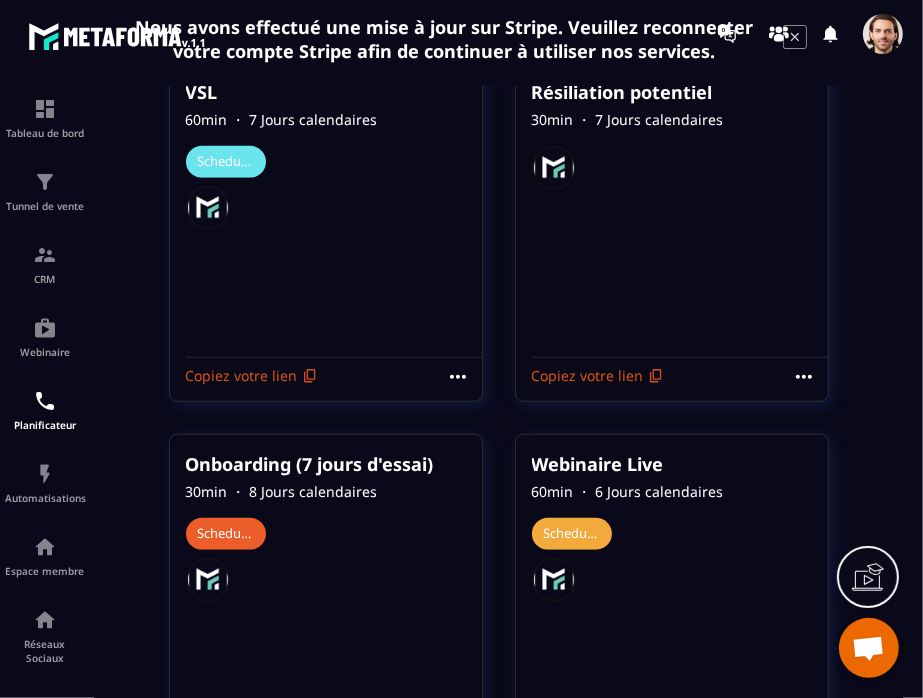 scroll, scrollTop: 1000, scrollLeft: 0, axis: vertical 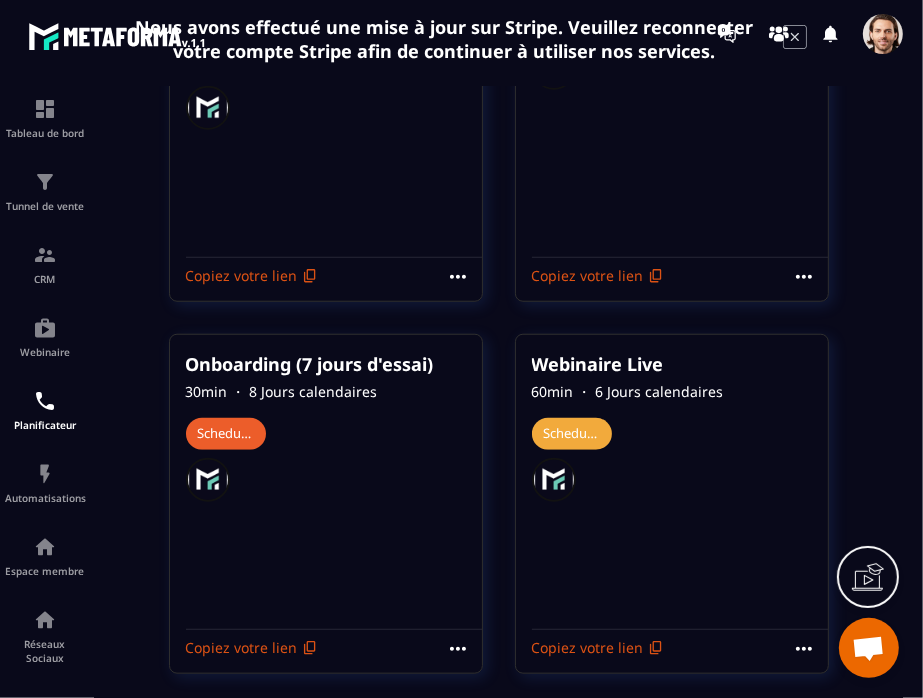 click on "Onboarding (7 [DAYS] d'essai) 30  min ・   8 [DAYS] Scheduler Onboarding (7[DAYS]" at bounding box center (325, 481) 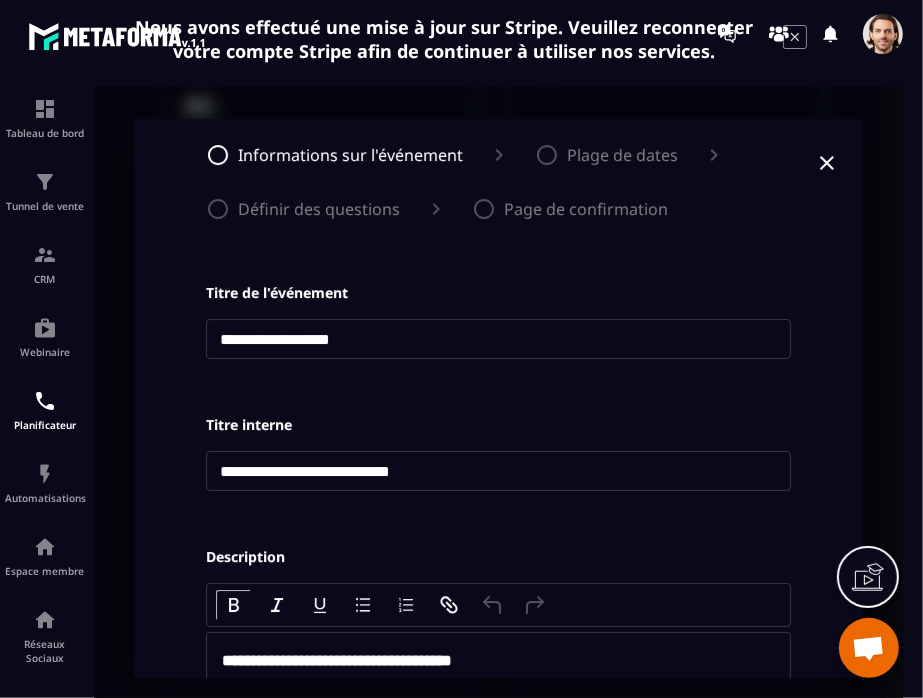 click on "**********" at bounding box center (497, 338) 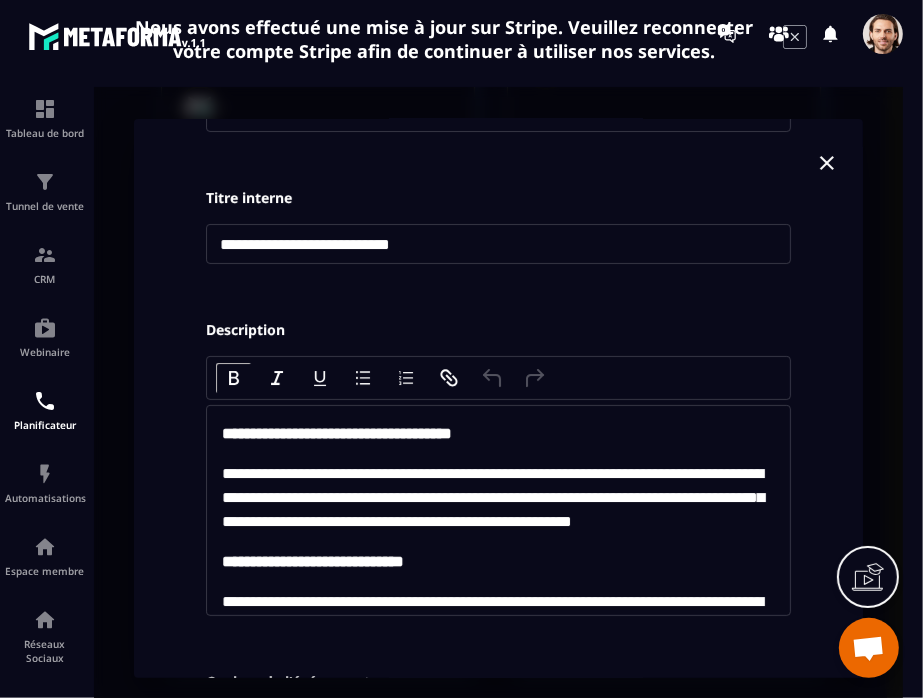 scroll, scrollTop: 400, scrollLeft: 0, axis: vertical 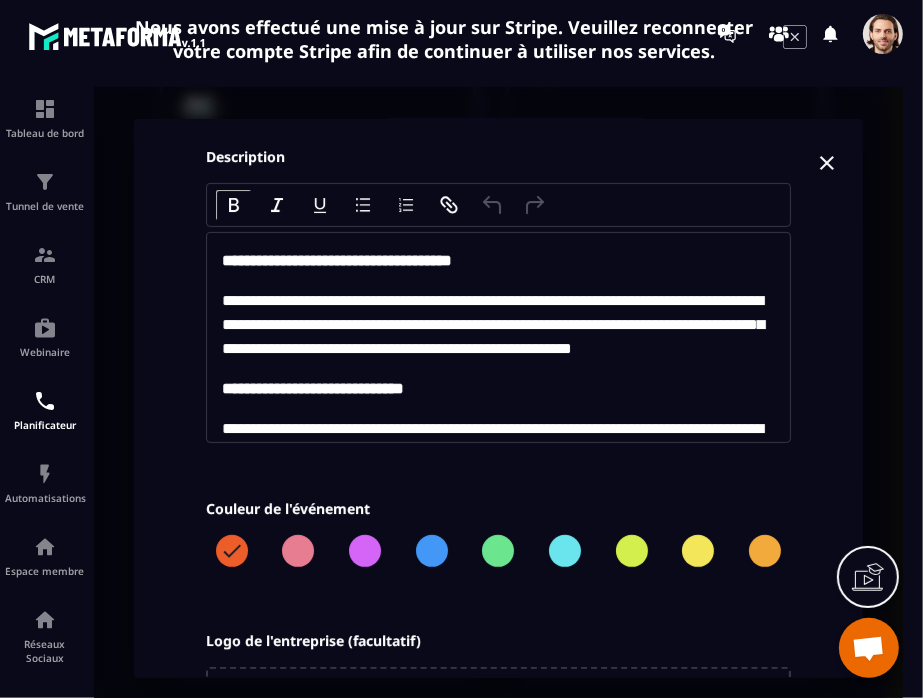 click on "**********" at bounding box center (492, 323) 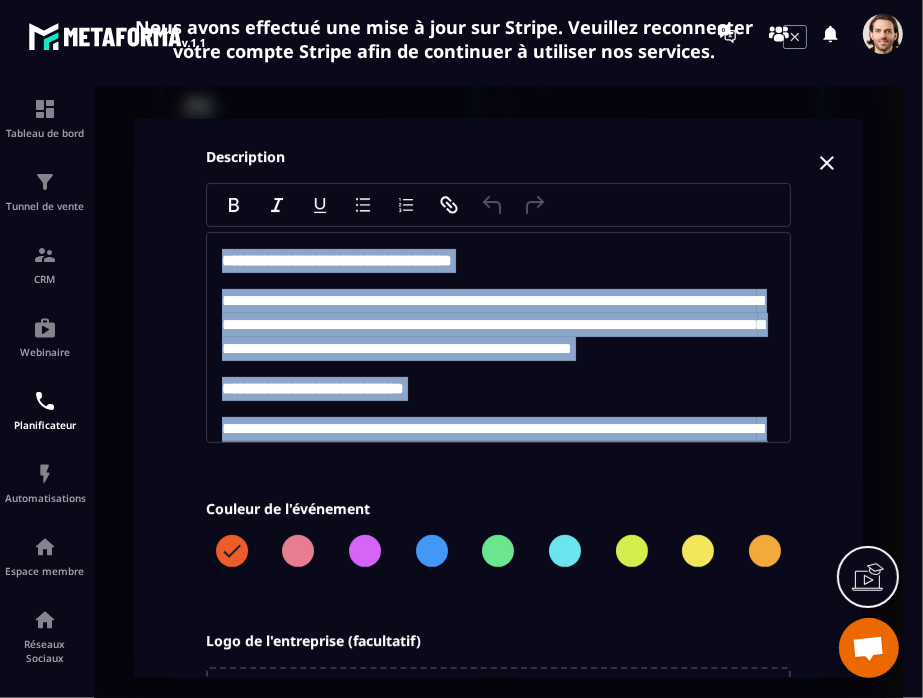 copy on "**********" 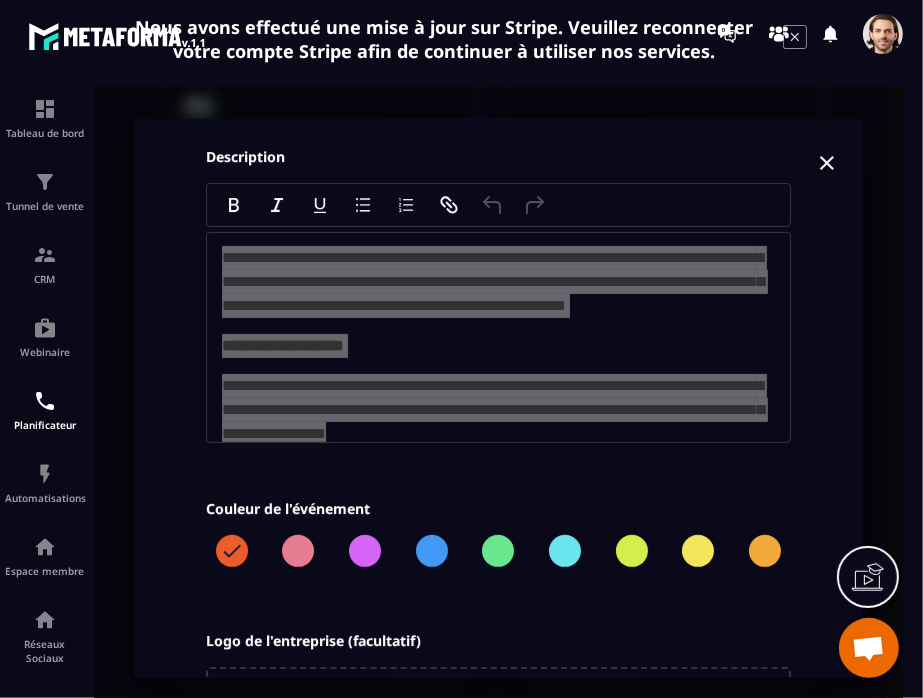 scroll, scrollTop: 300, scrollLeft: 0, axis: vertical 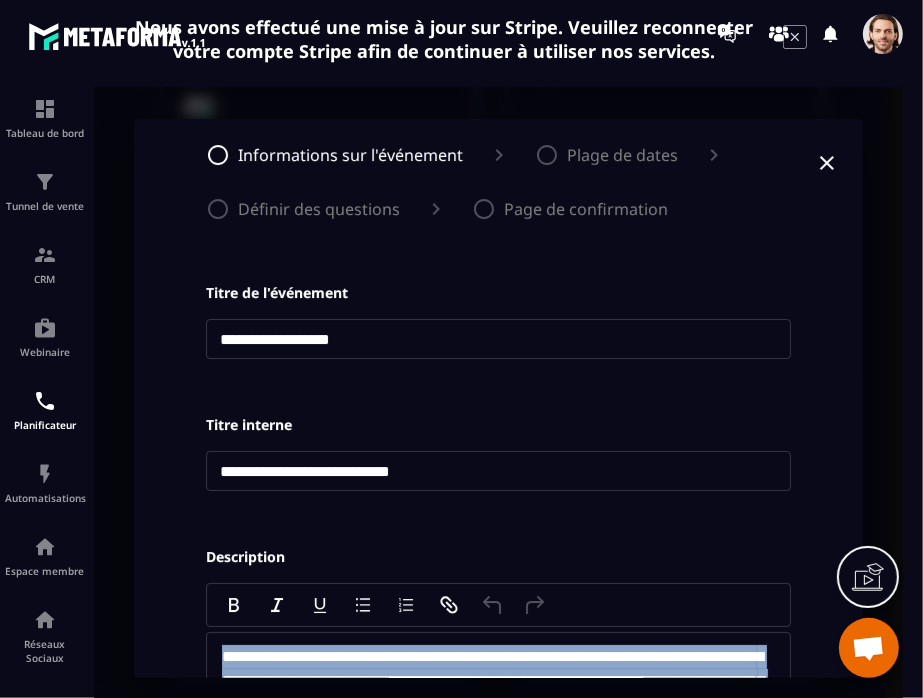 click on "Plage de dates" at bounding box center [621, 154] 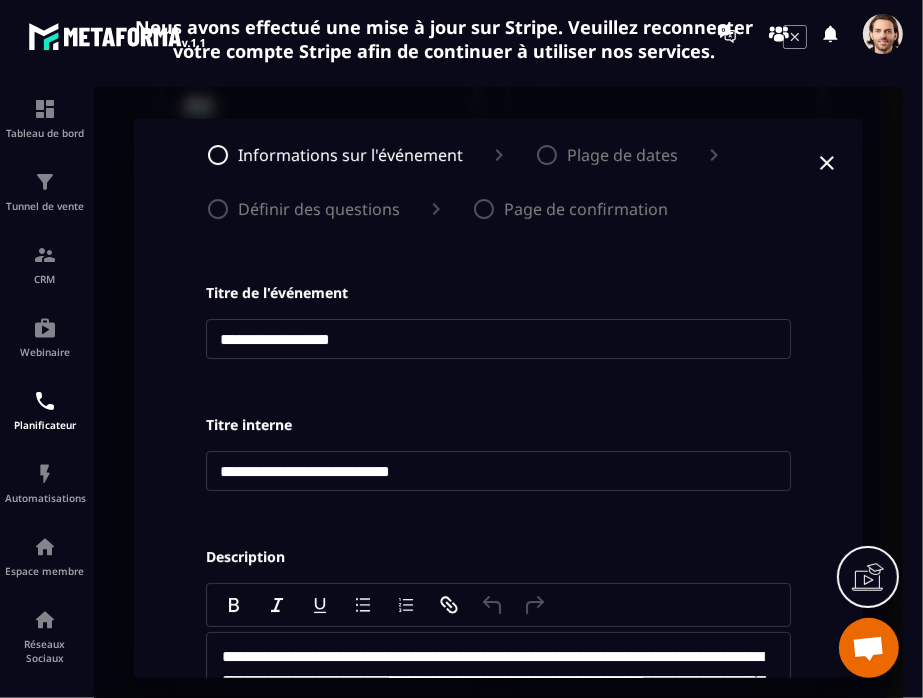click on "Plage de dates" at bounding box center (621, 154) 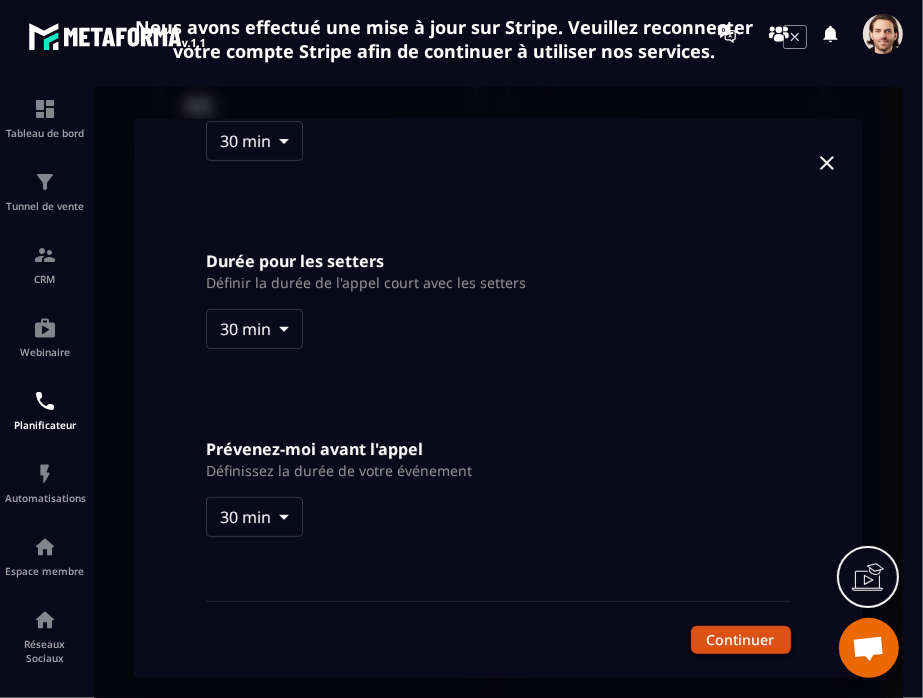 scroll, scrollTop: 0, scrollLeft: 0, axis: both 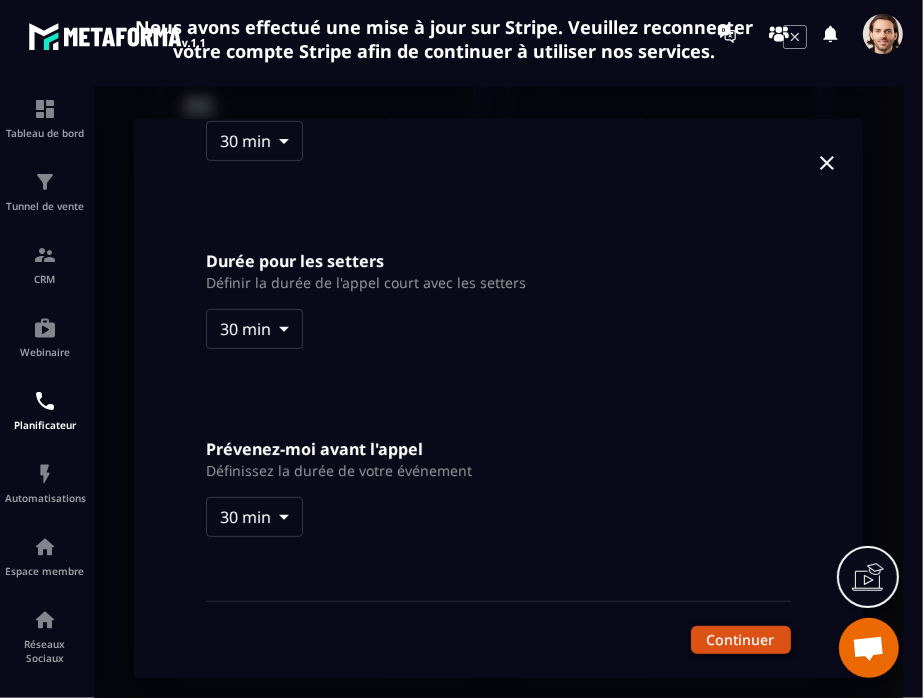 click on "Continuer" at bounding box center (740, 639) 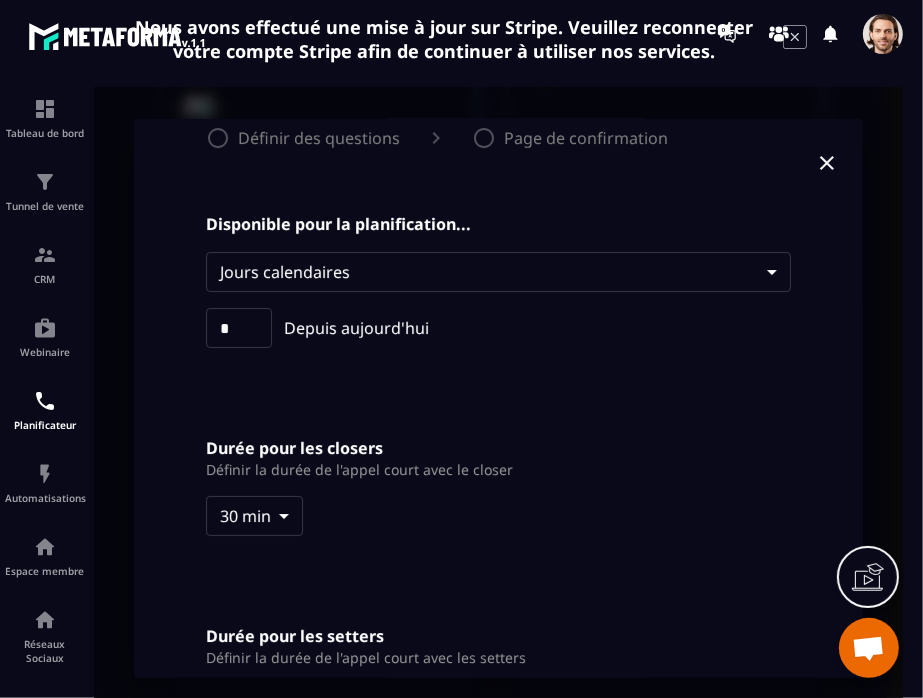 scroll, scrollTop: 0, scrollLeft: 0, axis: both 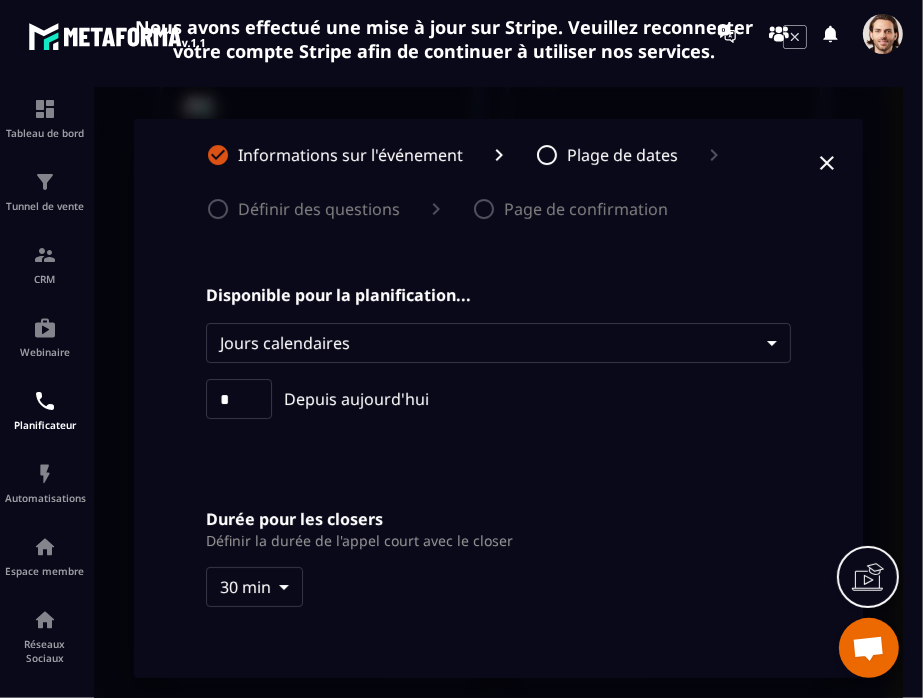 click on "**********" at bounding box center (453, 306) 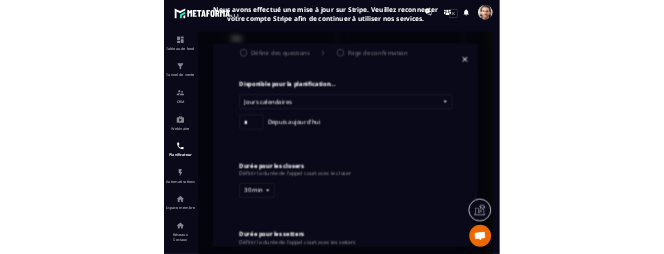 scroll, scrollTop: 0, scrollLeft: 0, axis: both 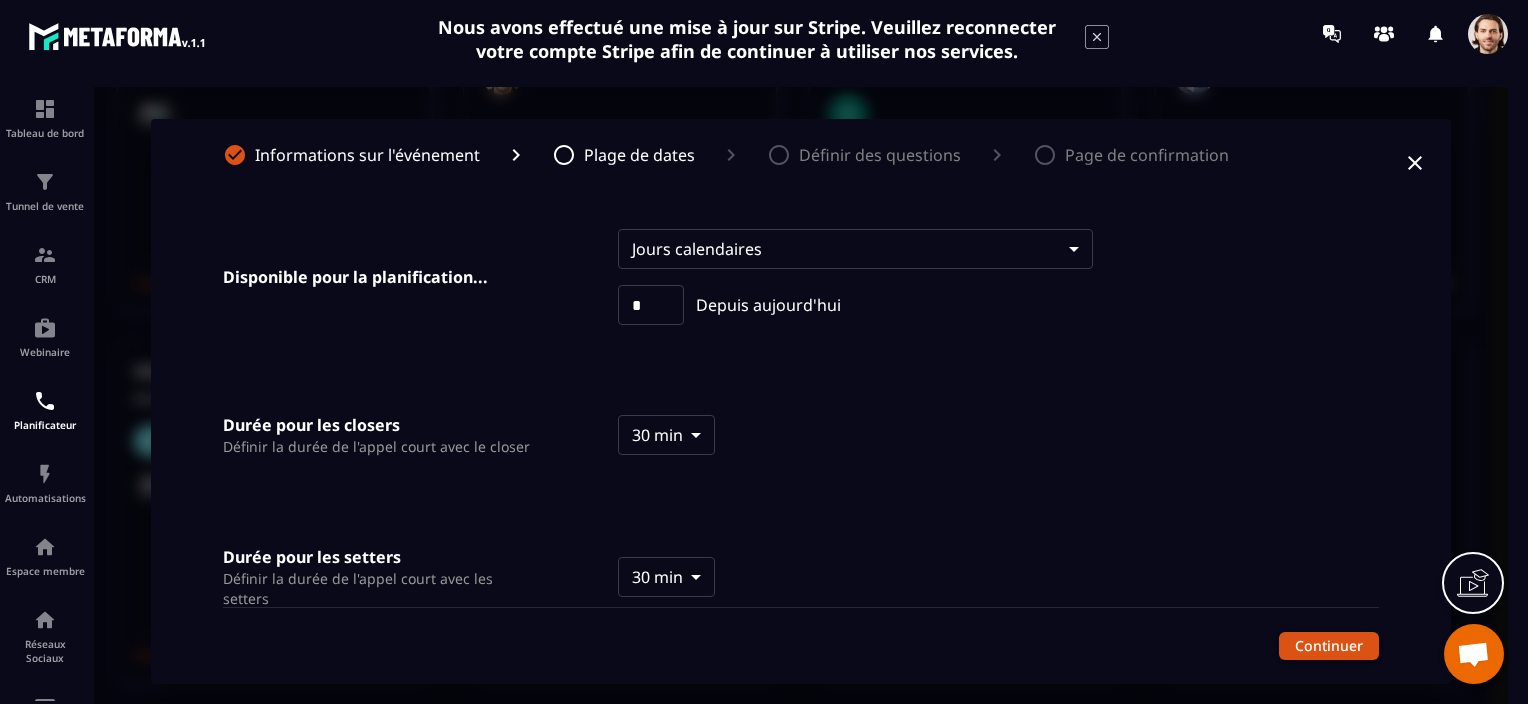 click on "Définir des questions" at bounding box center [880, 155] 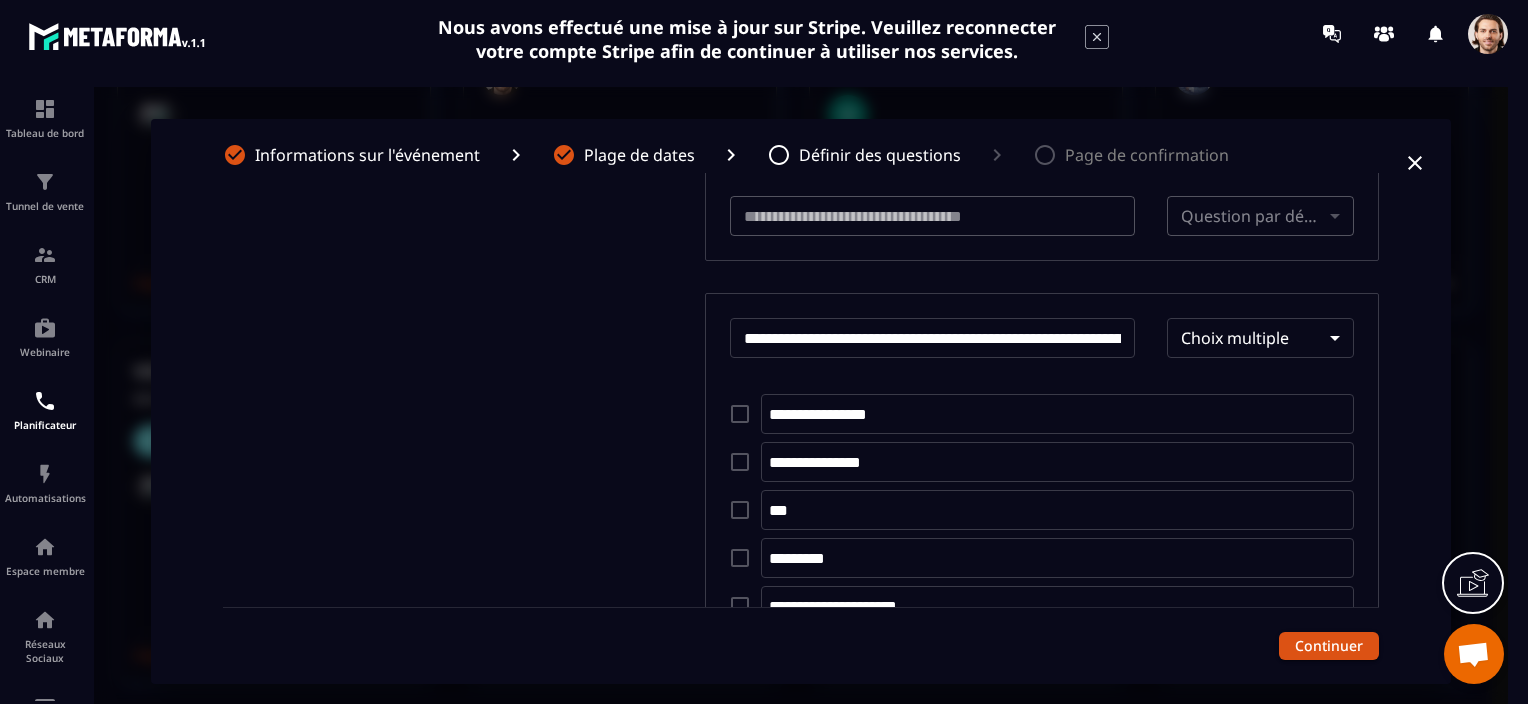 scroll, scrollTop: 500, scrollLeft: 0, axis: vertical 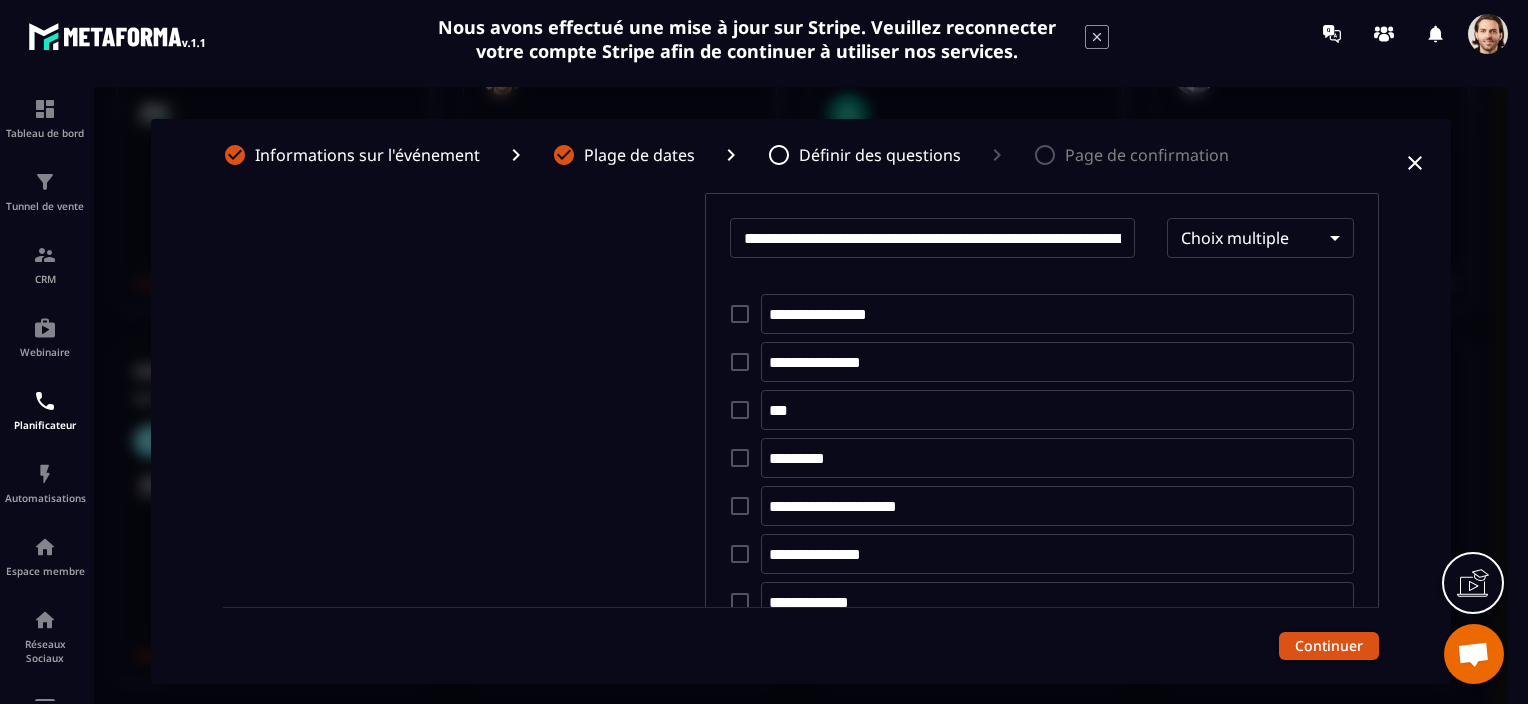 click on "**********" at bounding box center [933, 238] 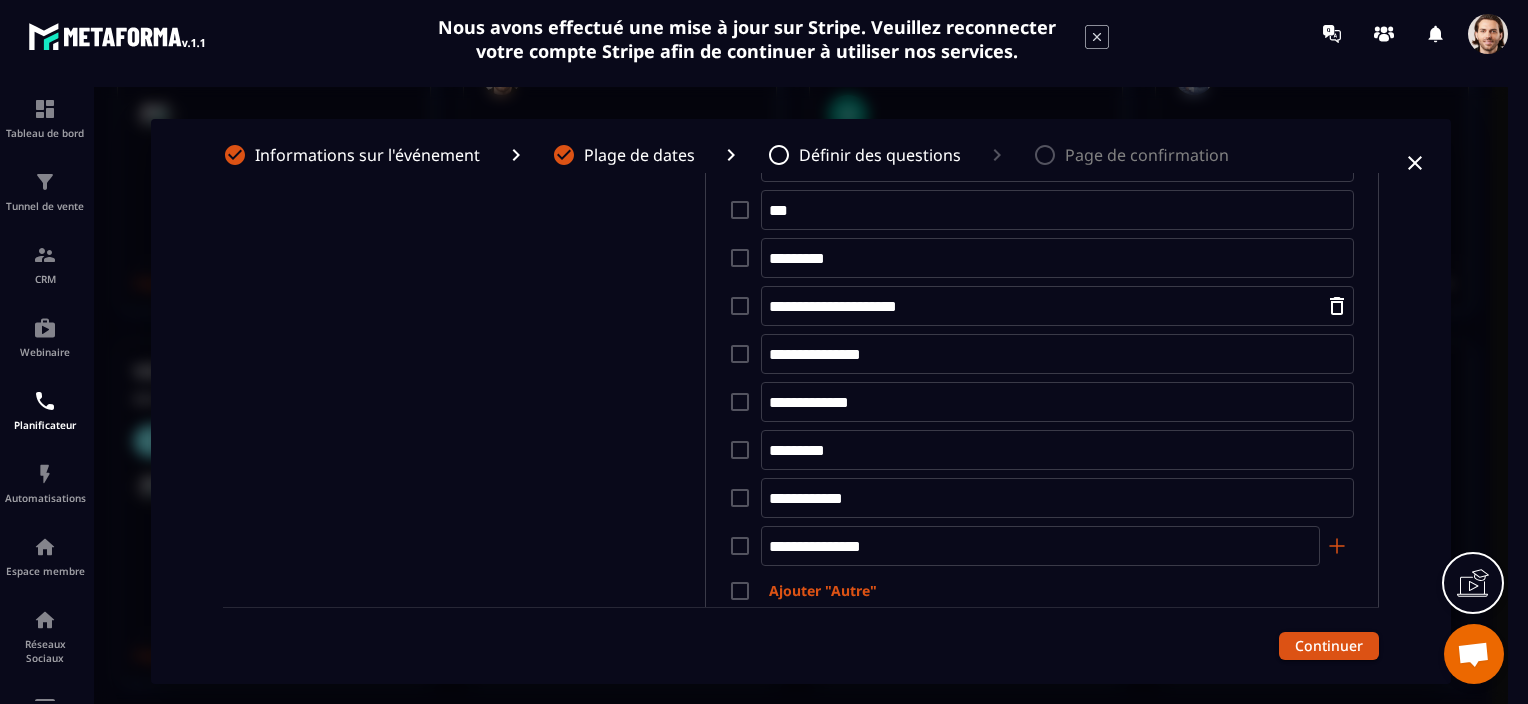 scroll, scrollTop: 500, scrollLeft: 0, axis: vertical 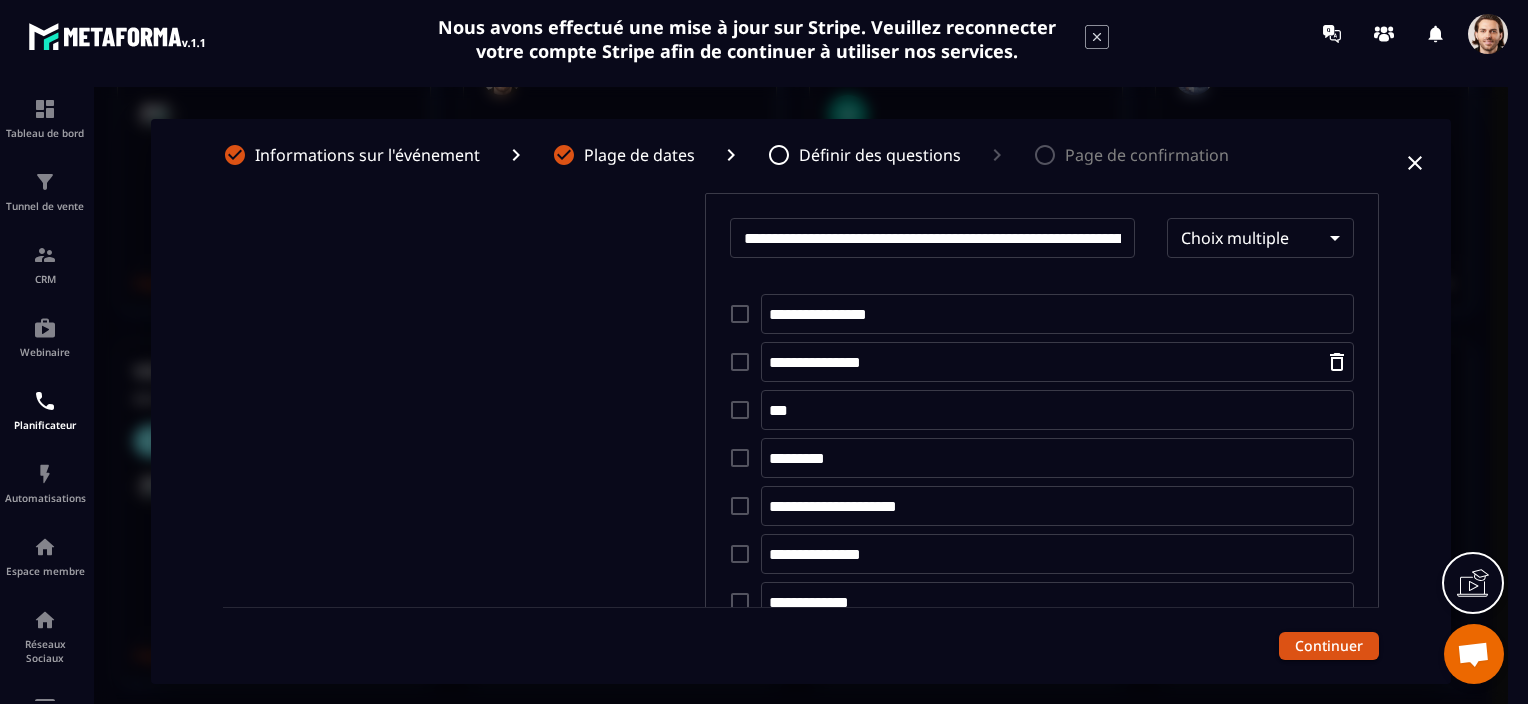 click on "**********" at bounding box center (1047, 362) 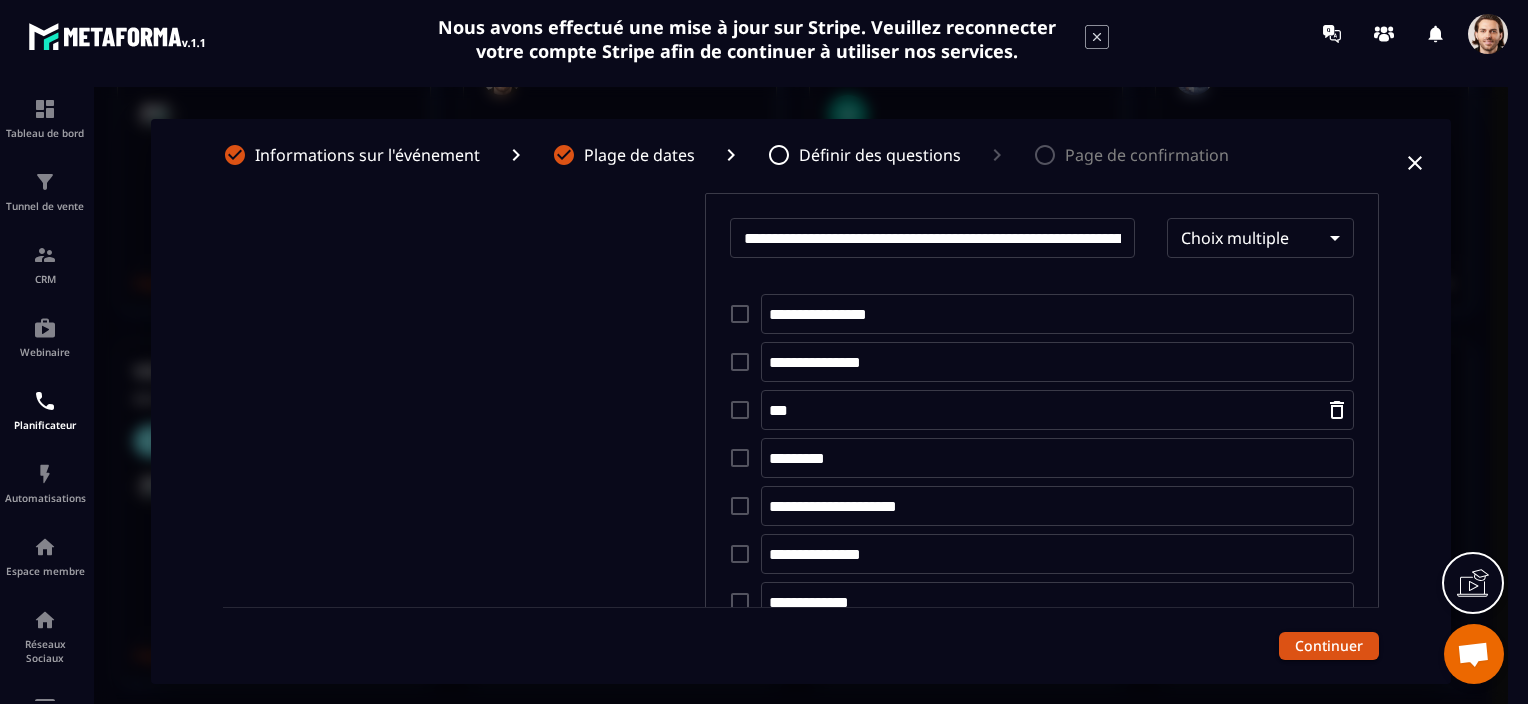 click on "***" at bounding box center [1047, 410] 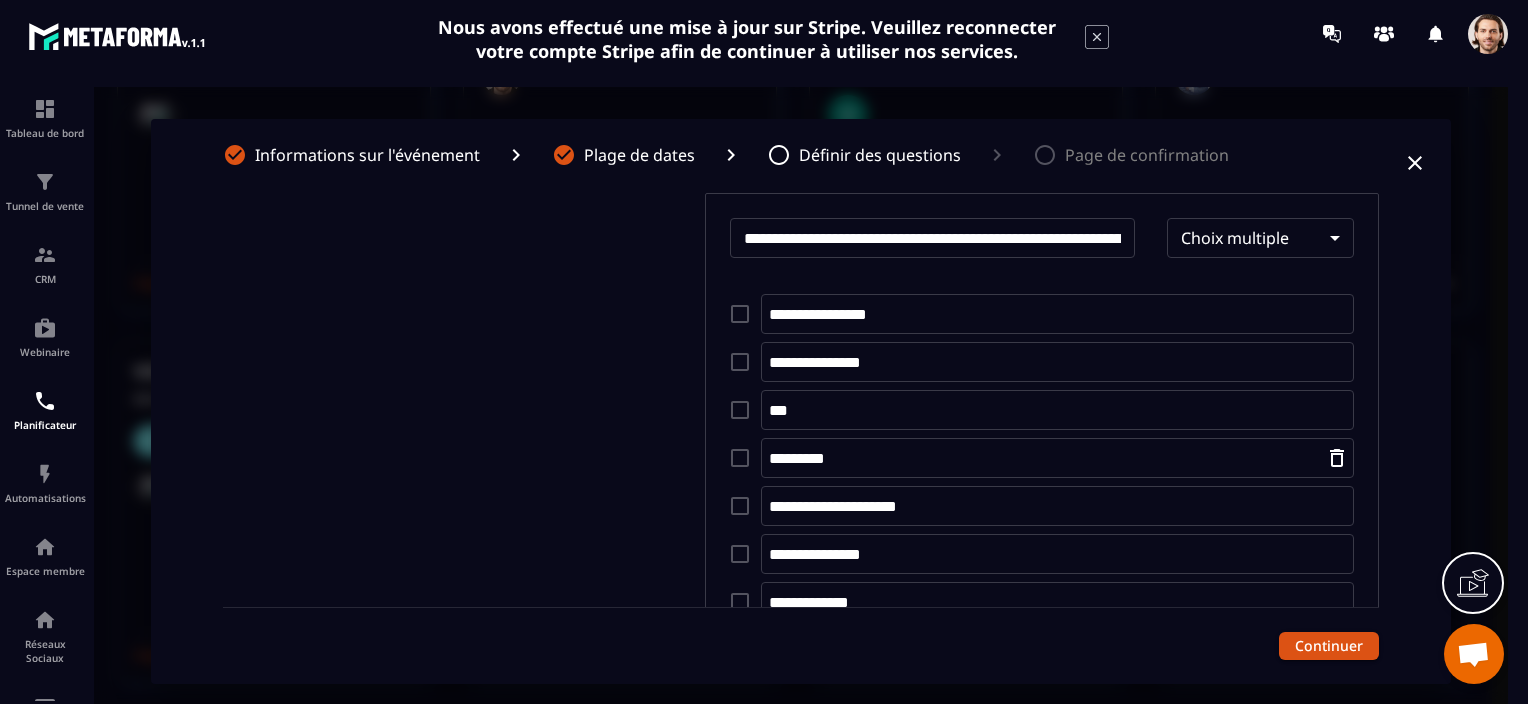 click on "*********" at bounding box center [1047, 458] 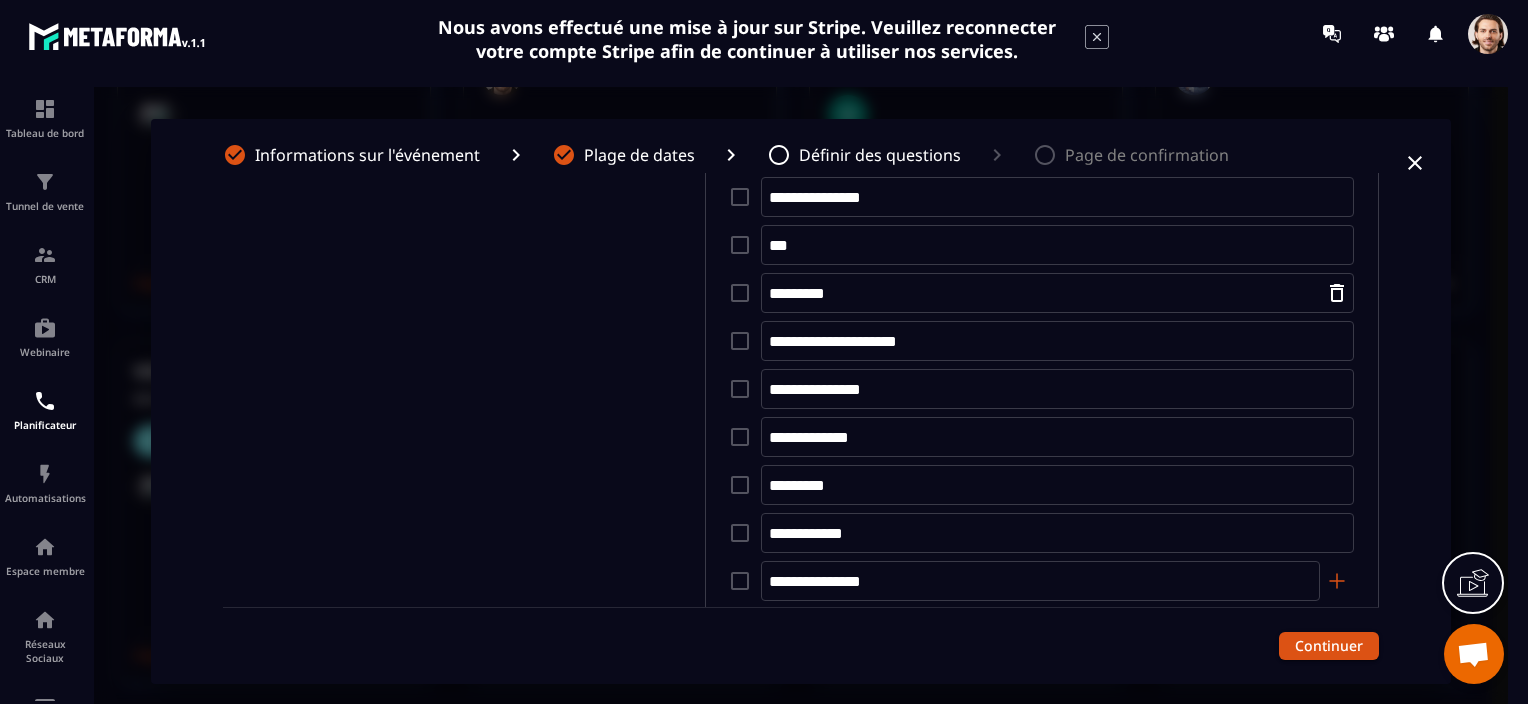 scroll, scrollTop: 700, scrollLeft: 0, axis: vertical 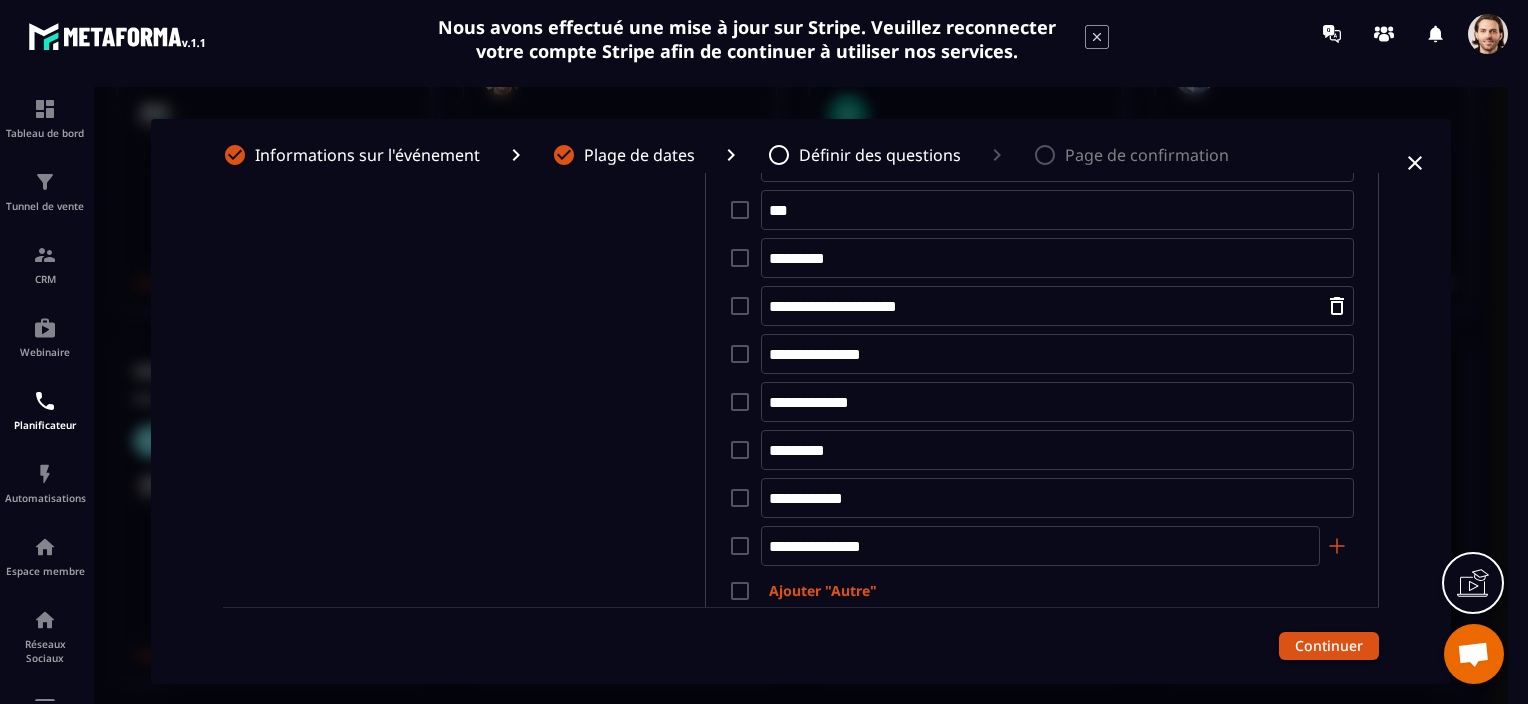 click on "**********" at bounding box center (1047, 306) 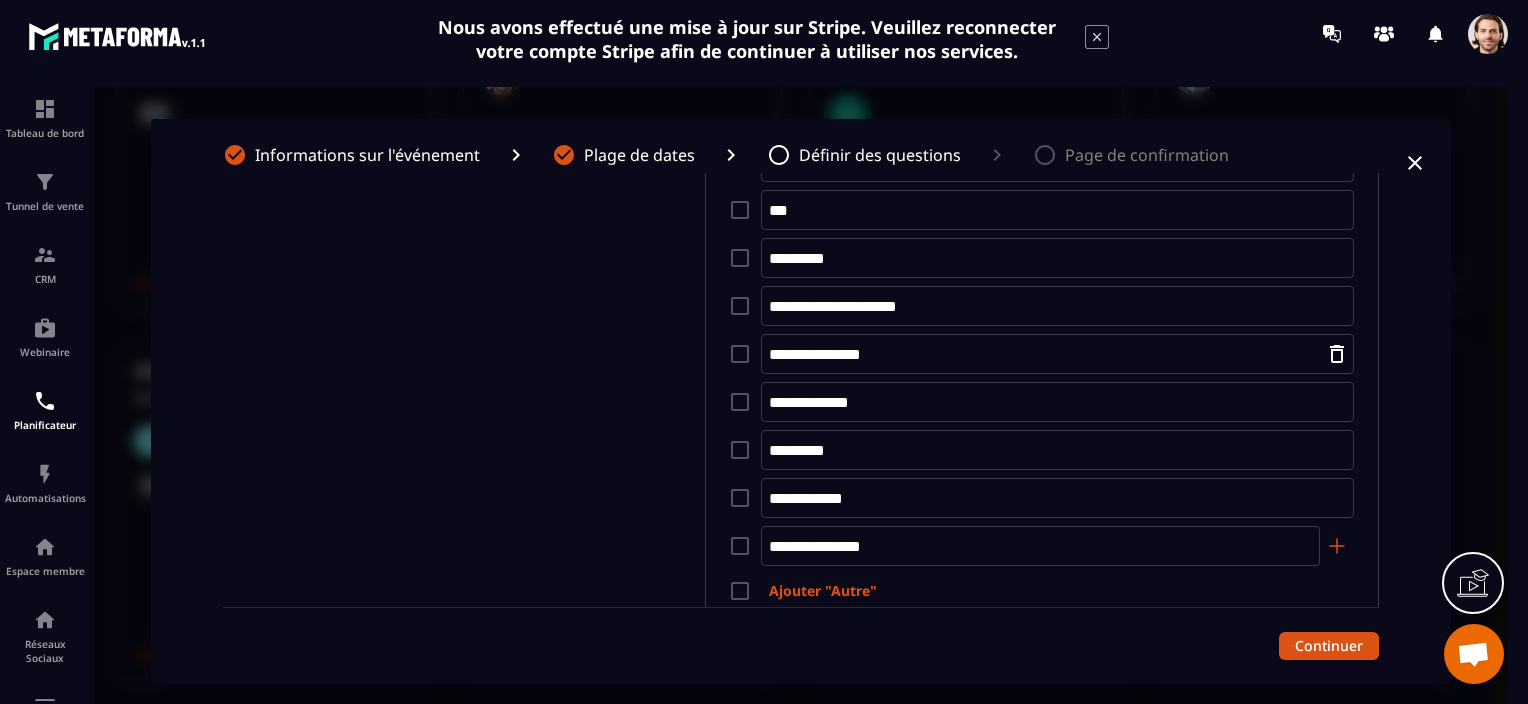 click on "**********" at bounding box center [1047, 354] 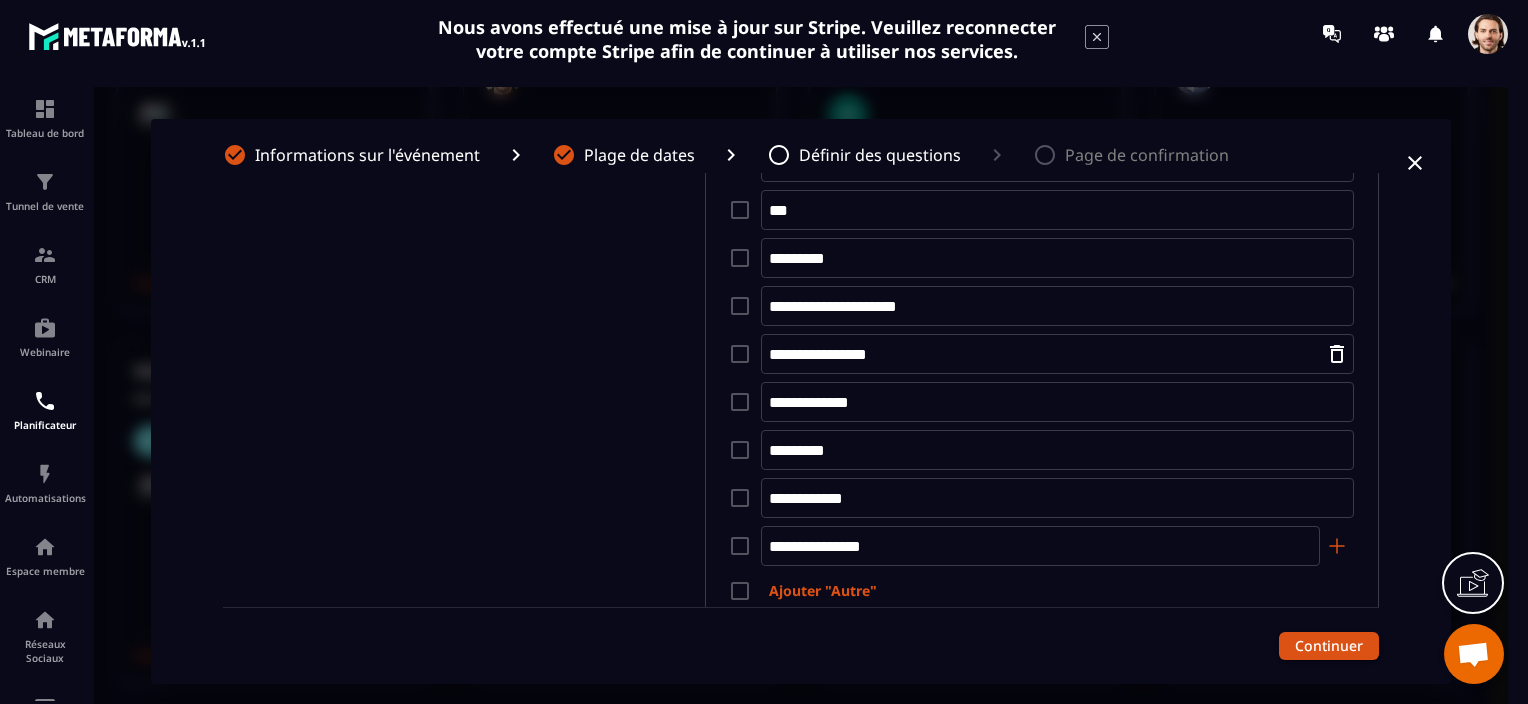 type on "**********" 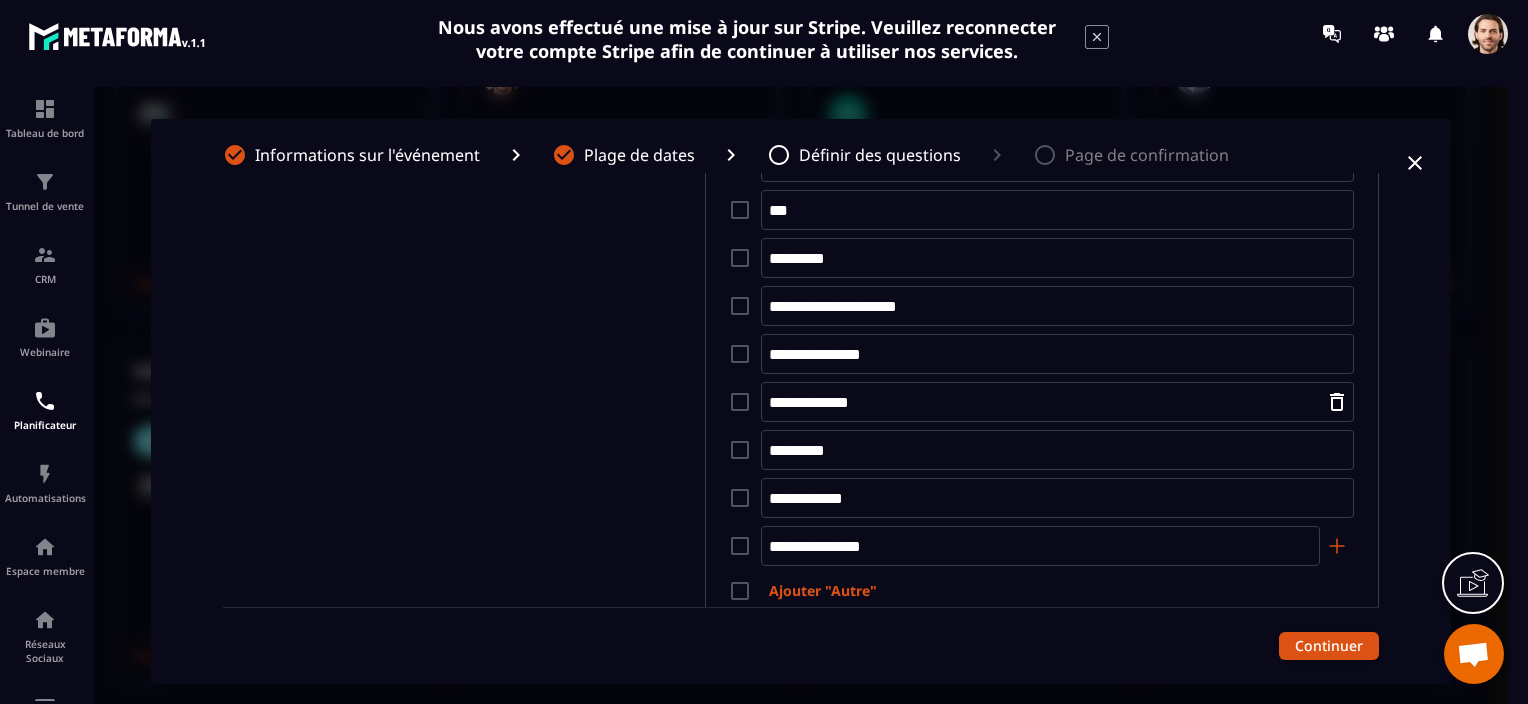 click on "**********" at bounding box center (1047, 402) 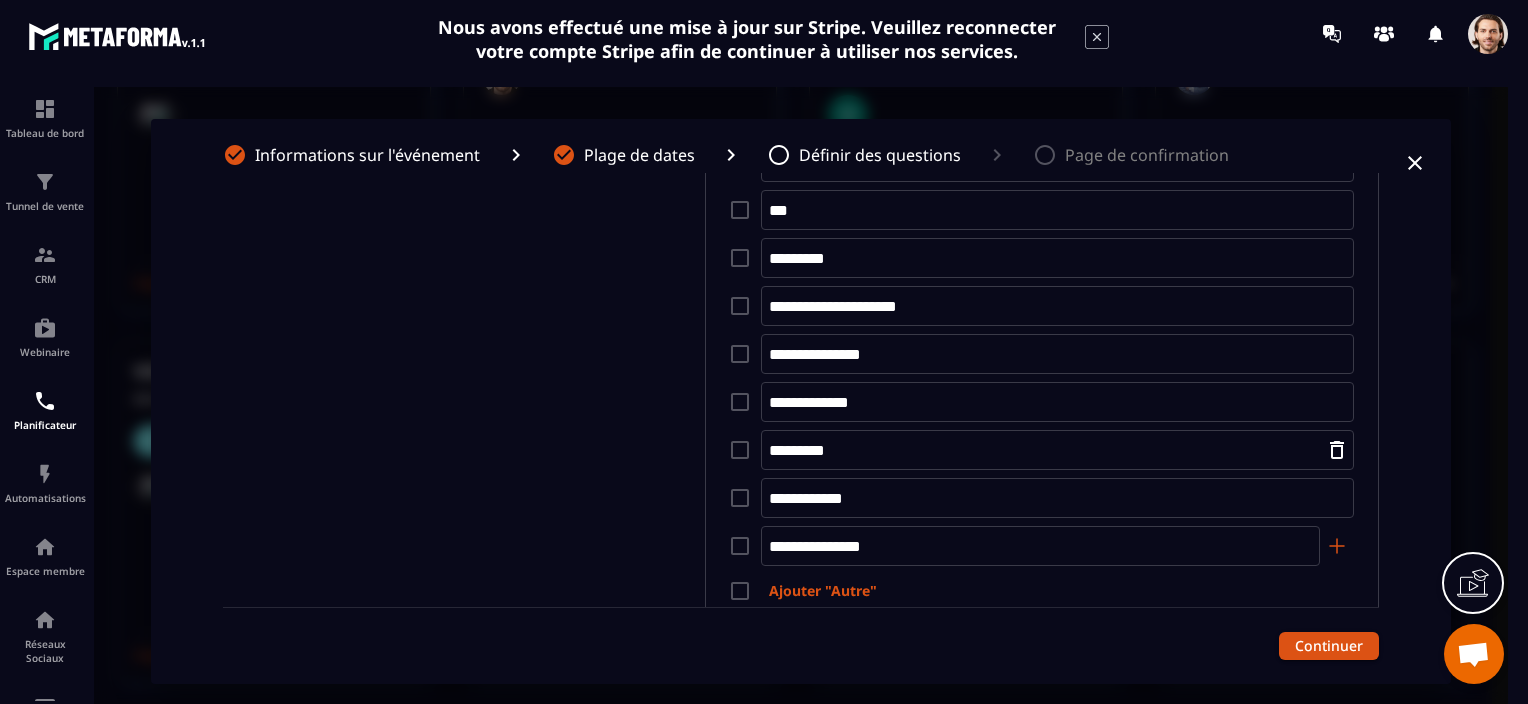 click on "*********" at bounding box center [1047, 450] 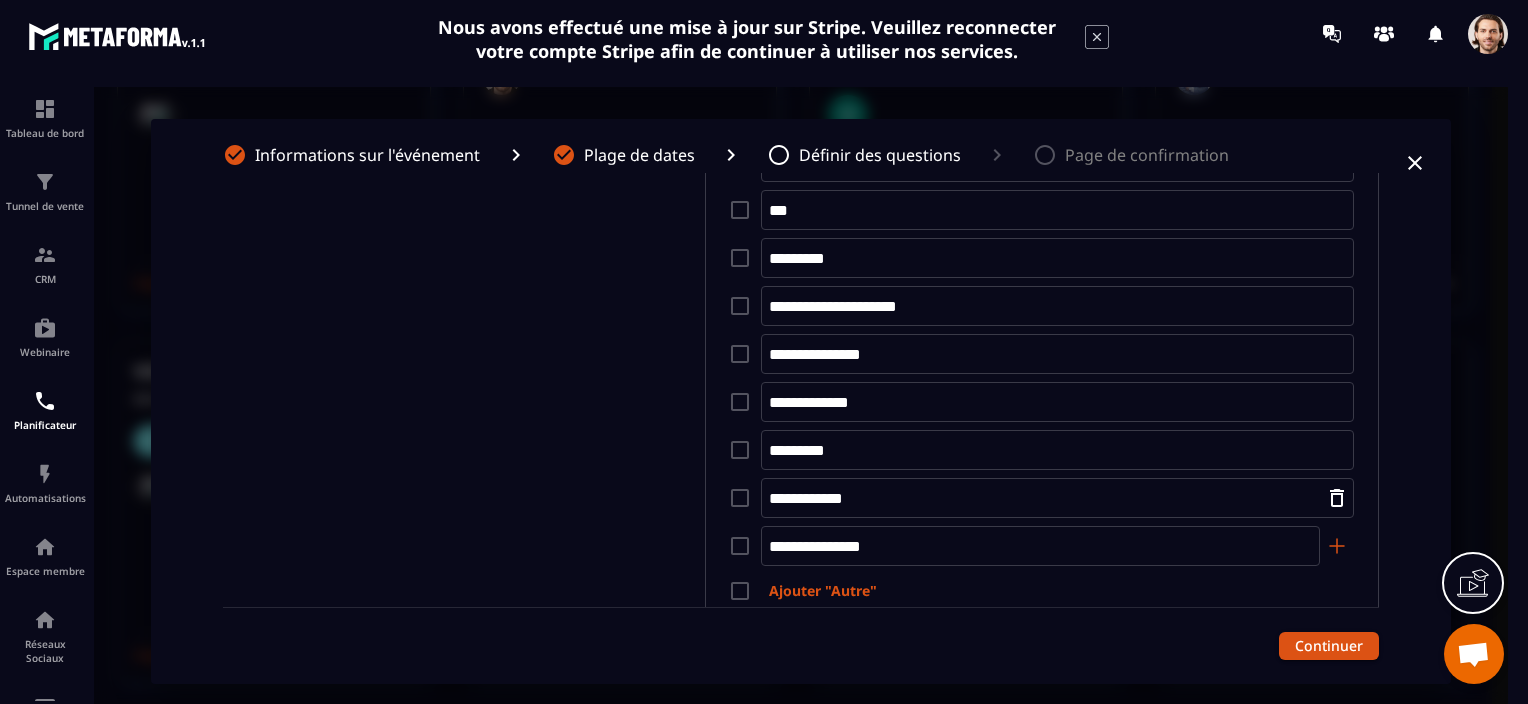click on "**********" at bounding box center [1047, 498] 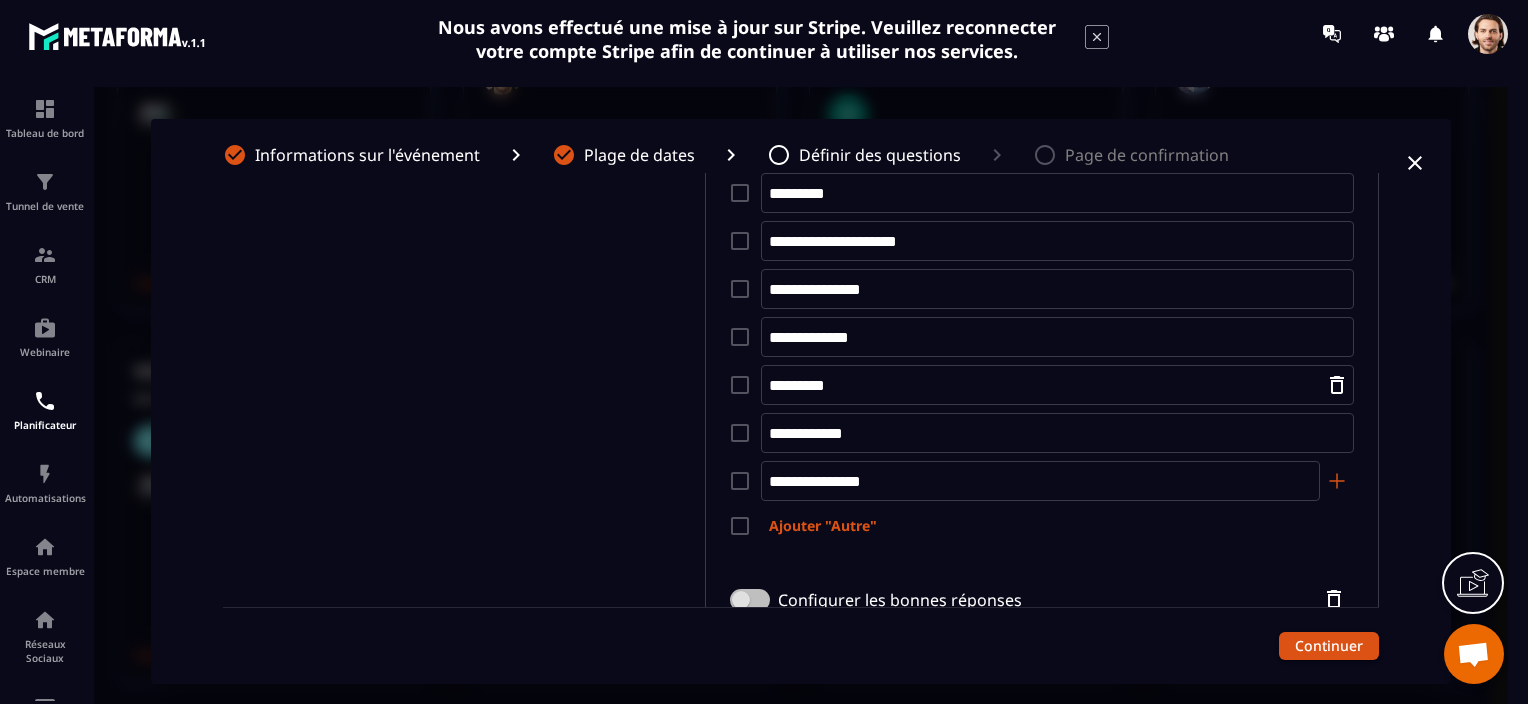 scroll, scrollTop: 800, scrollLeft: 0, axis: vertical 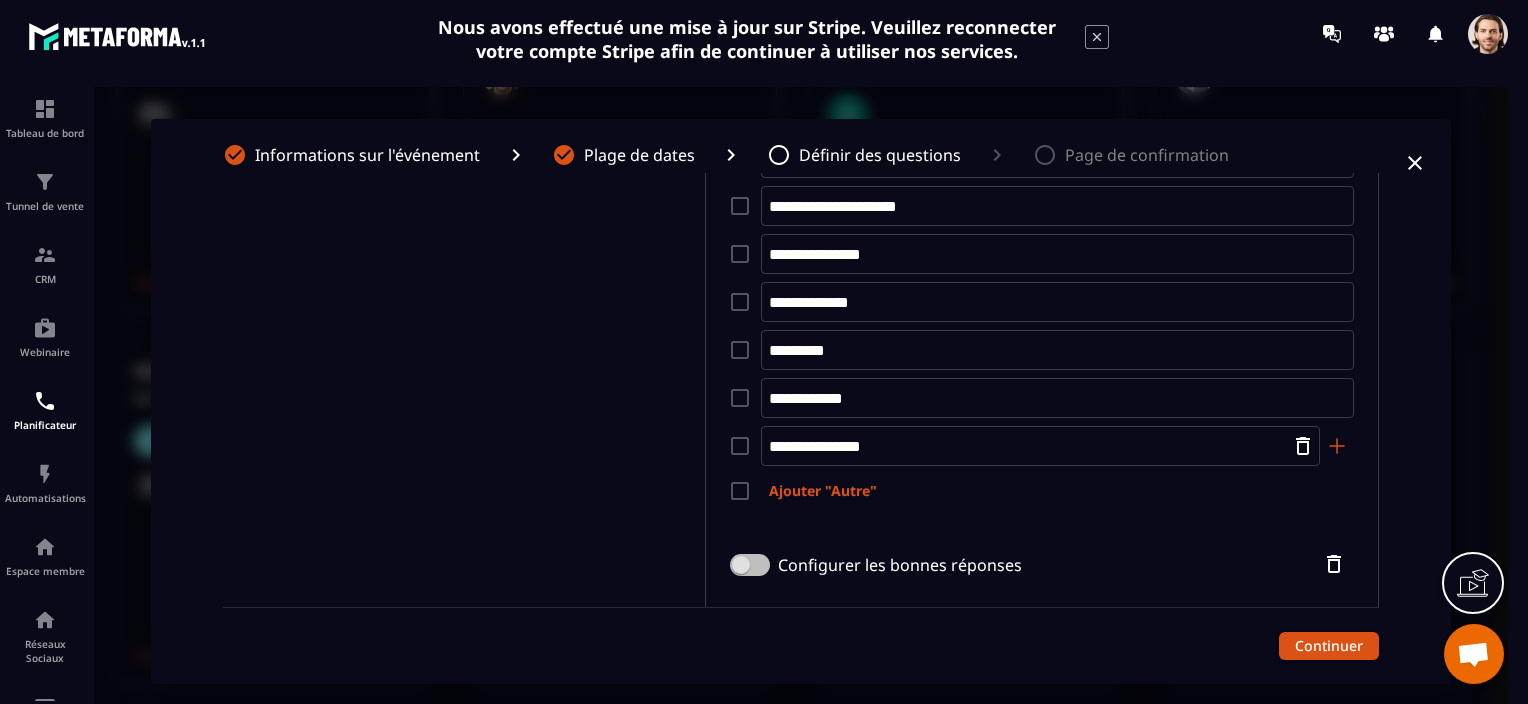 click on "**********" at bounding box center [1030, 446] 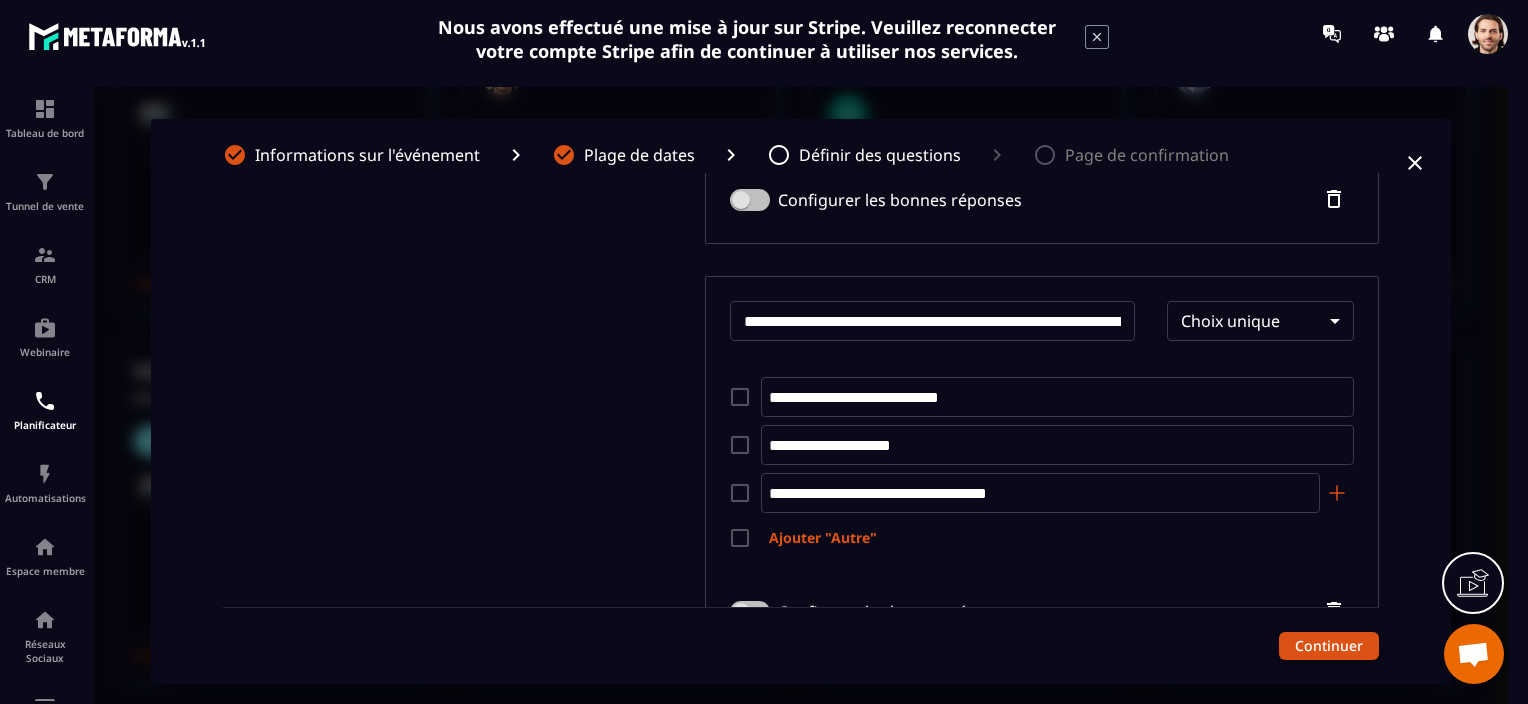 scroll, scrollTop: 1200, scrollLeft: 0, axis: vertical 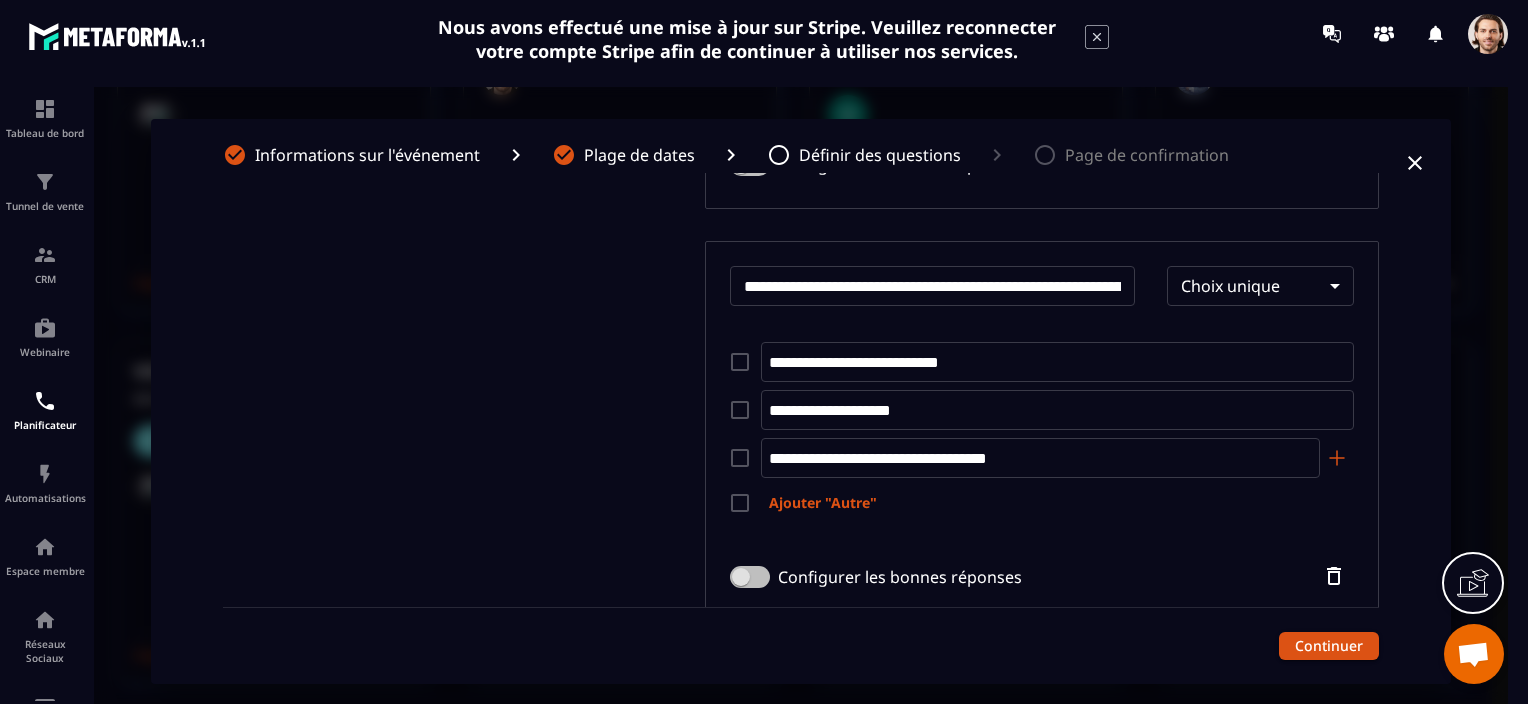 click on "**********" at bounding box center [933, 286] 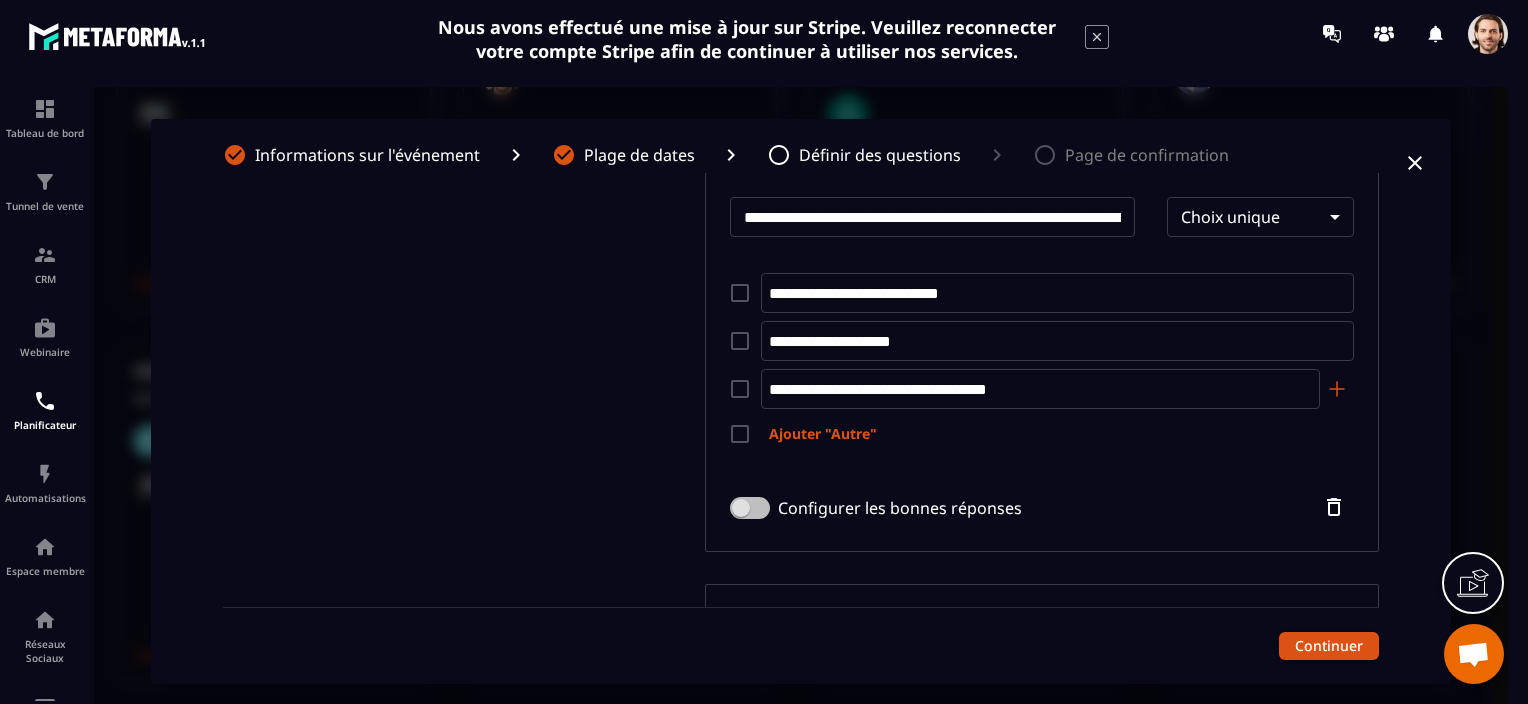 scroll, scrollTop: 1300, scrollLeft: 0, axis: vertical 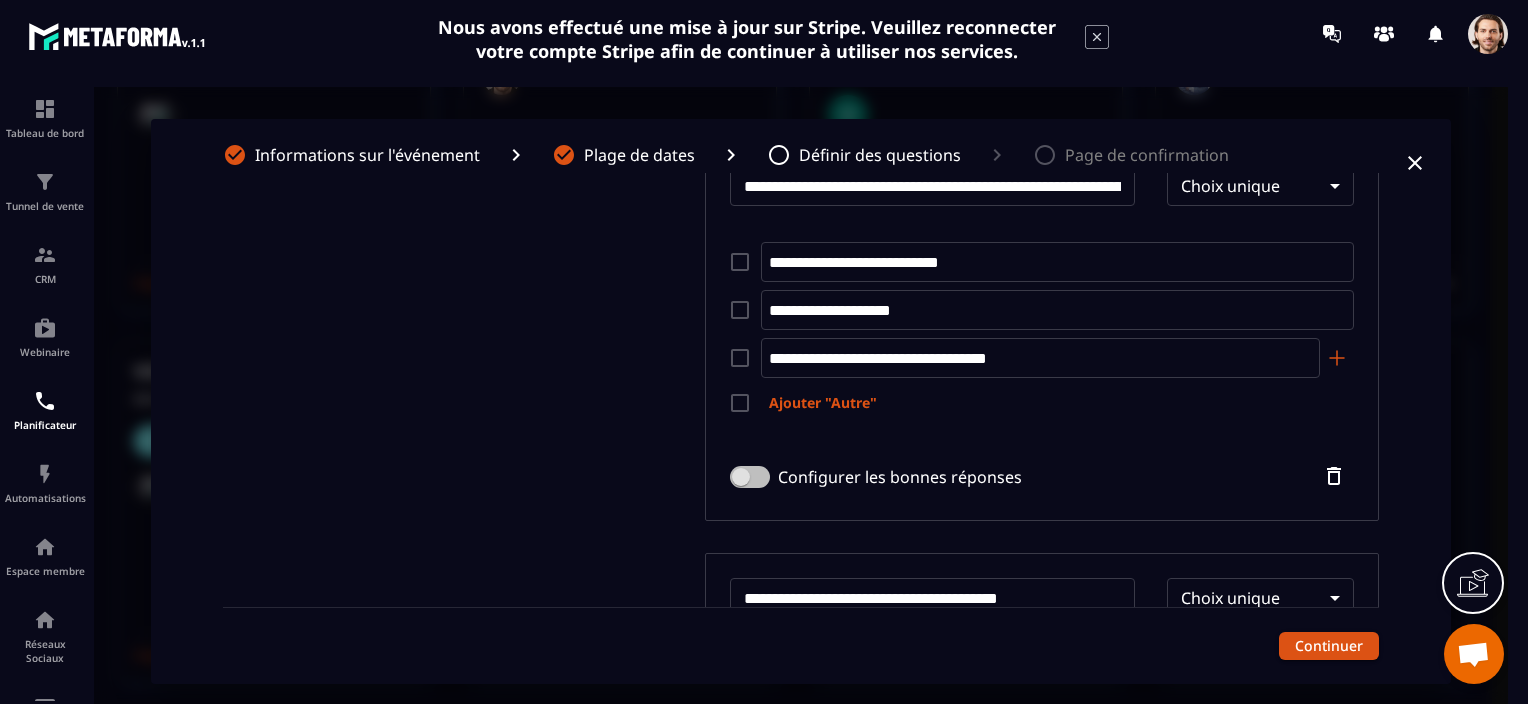 click on "**********" at bounding box center [1047, 262] 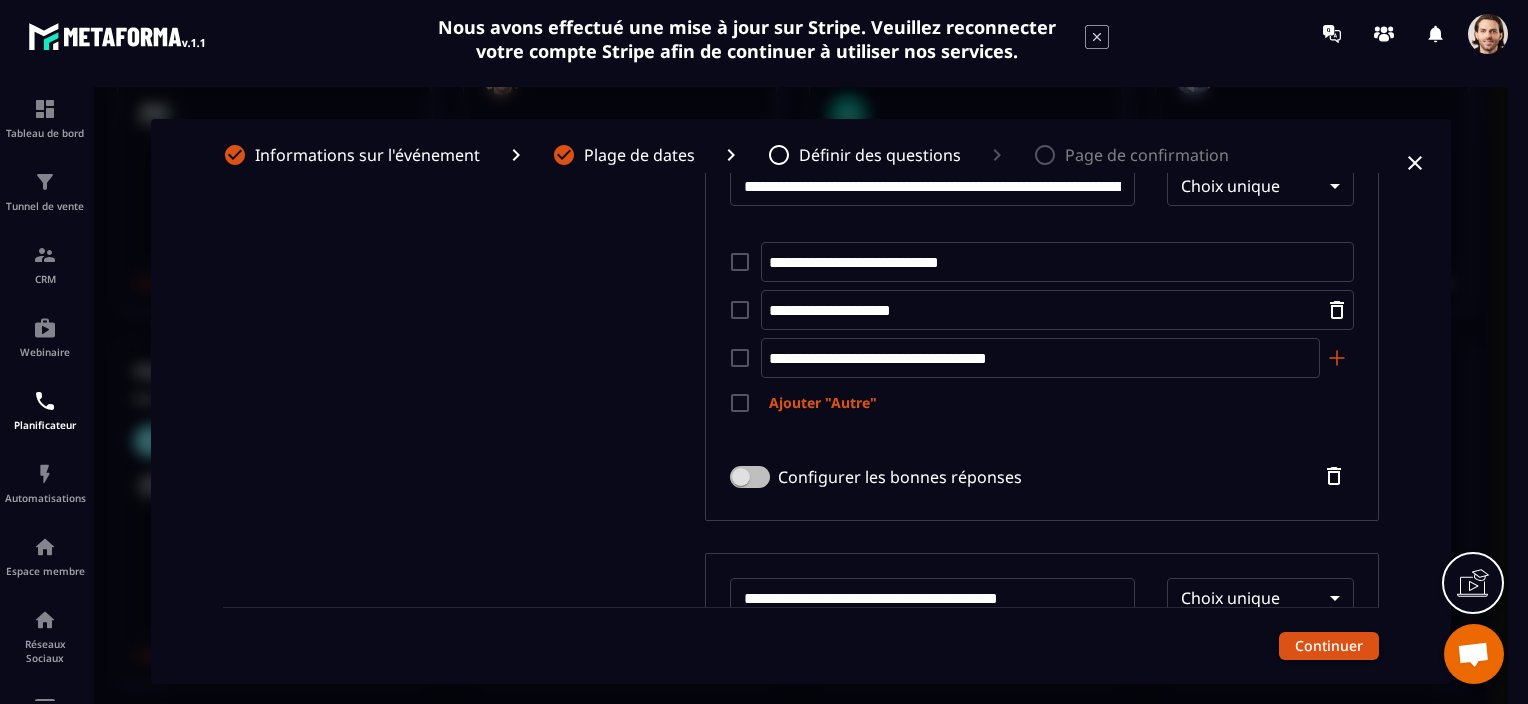click on "**********" at bounding box center [1047, 310] 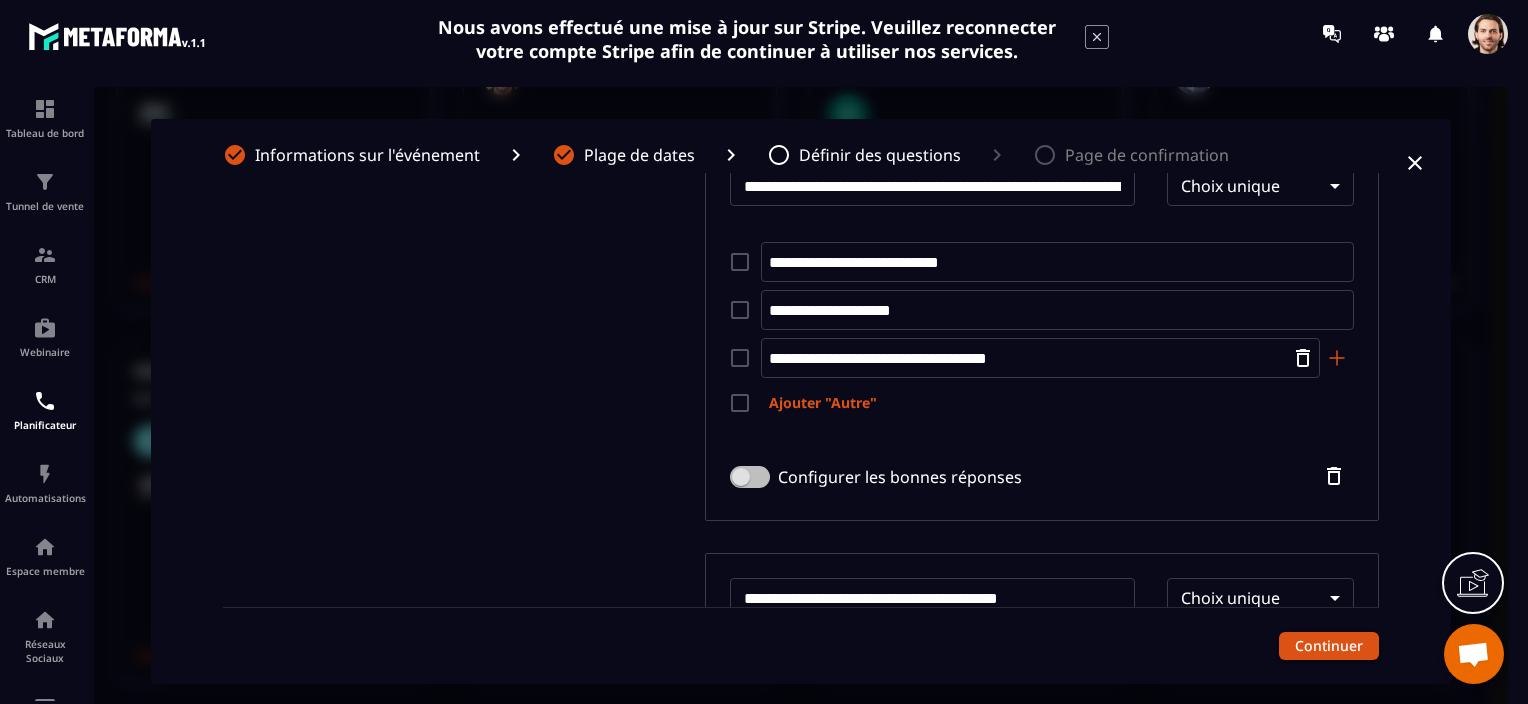 click on "**********" at bounding box center [1030, 358] 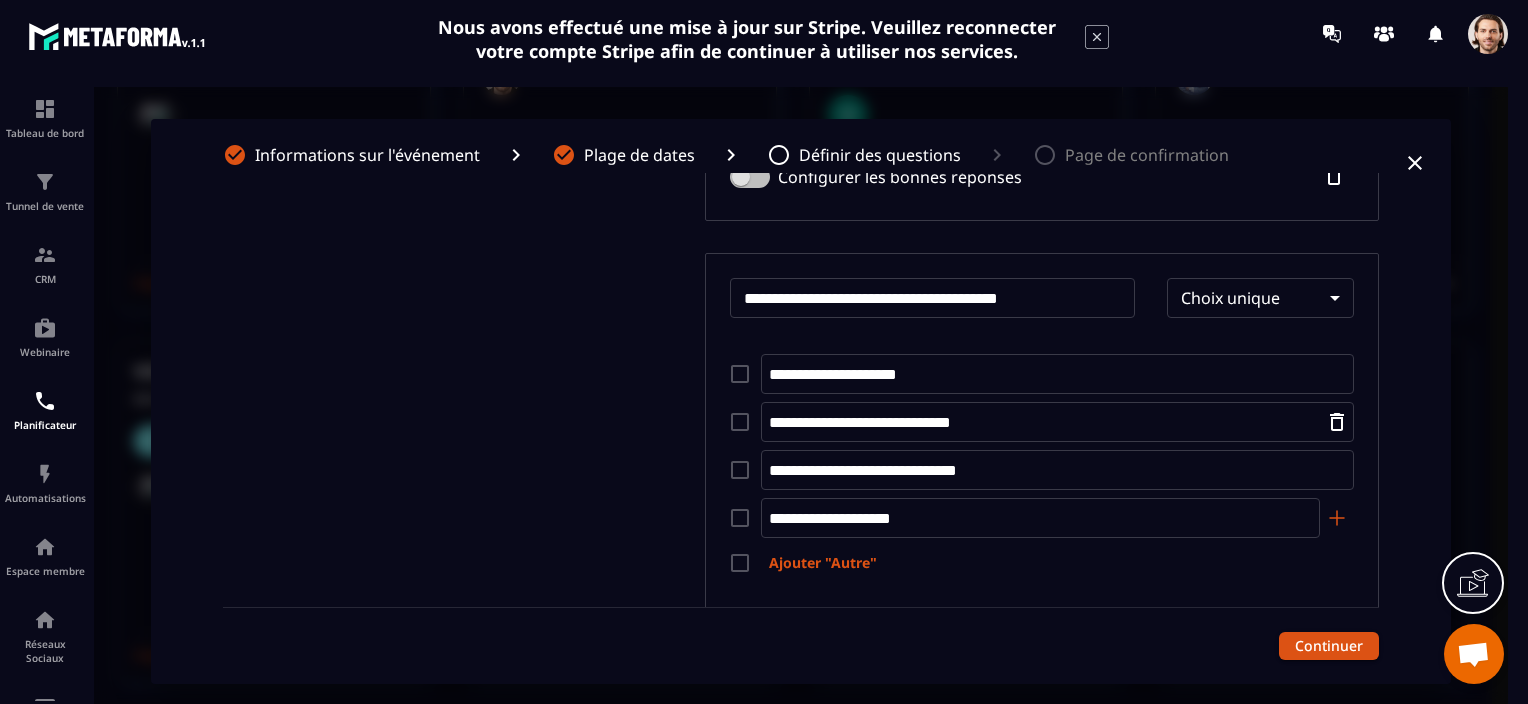 scroll, scrollTop: 1600, scrollLeft: 0, axis: vertical 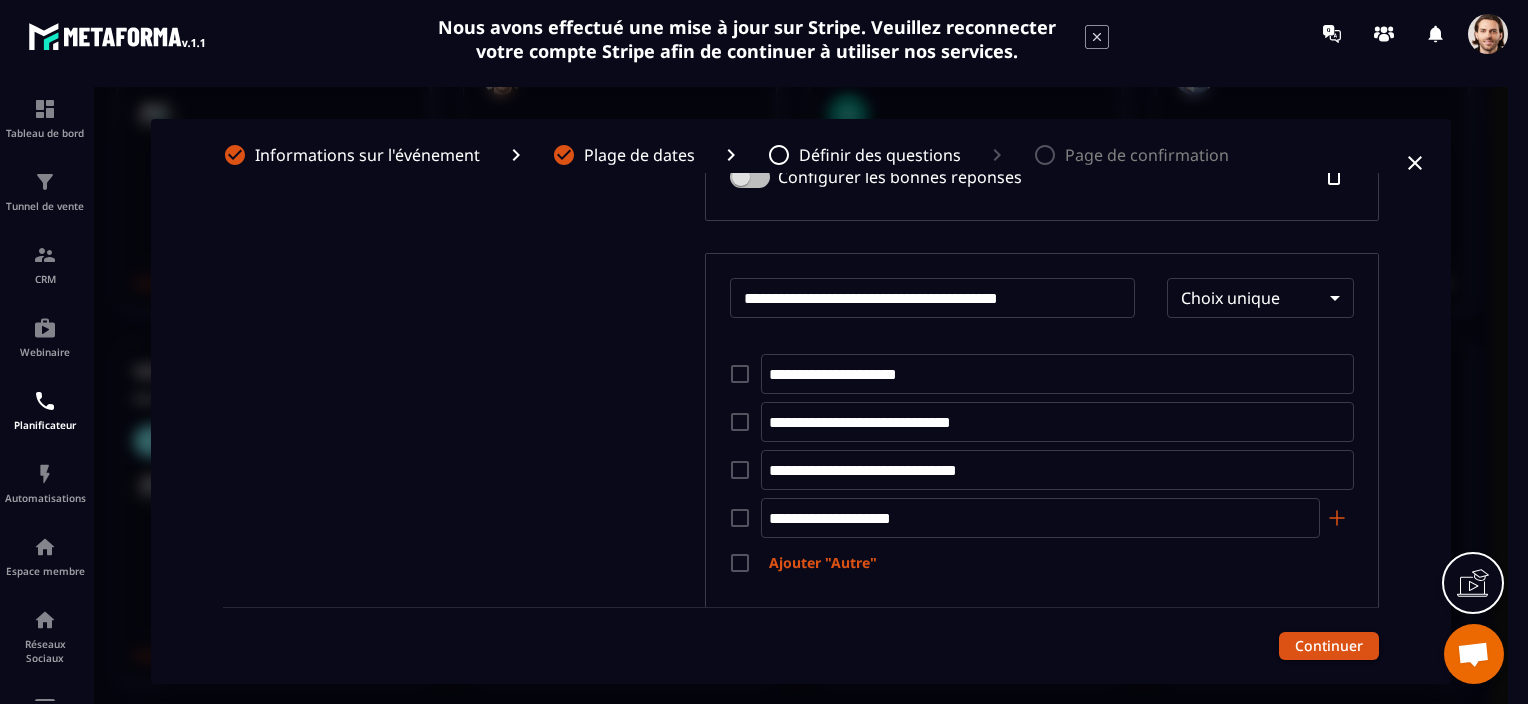 click on "**********" at bounding box center [933, 298] 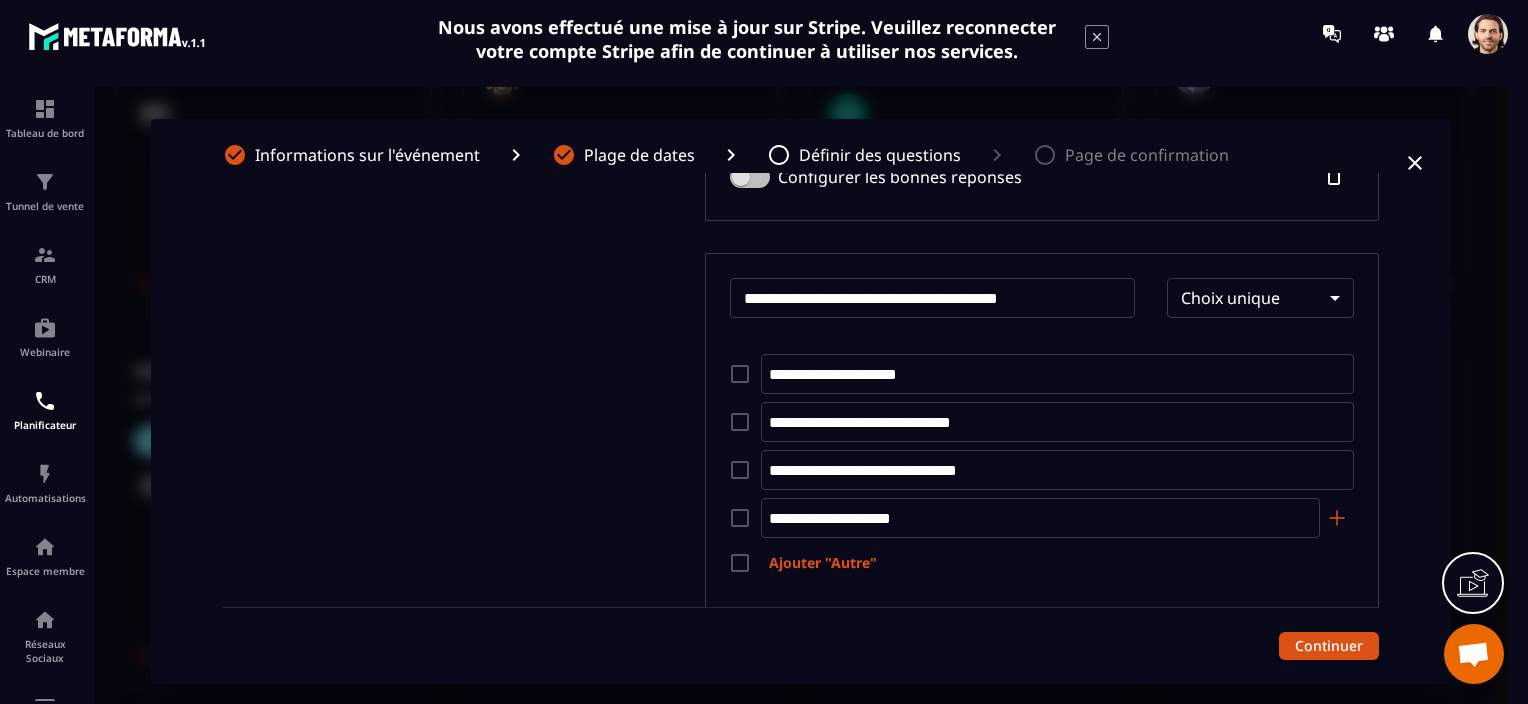 click on "**********" at bounding box center (1047, 374) 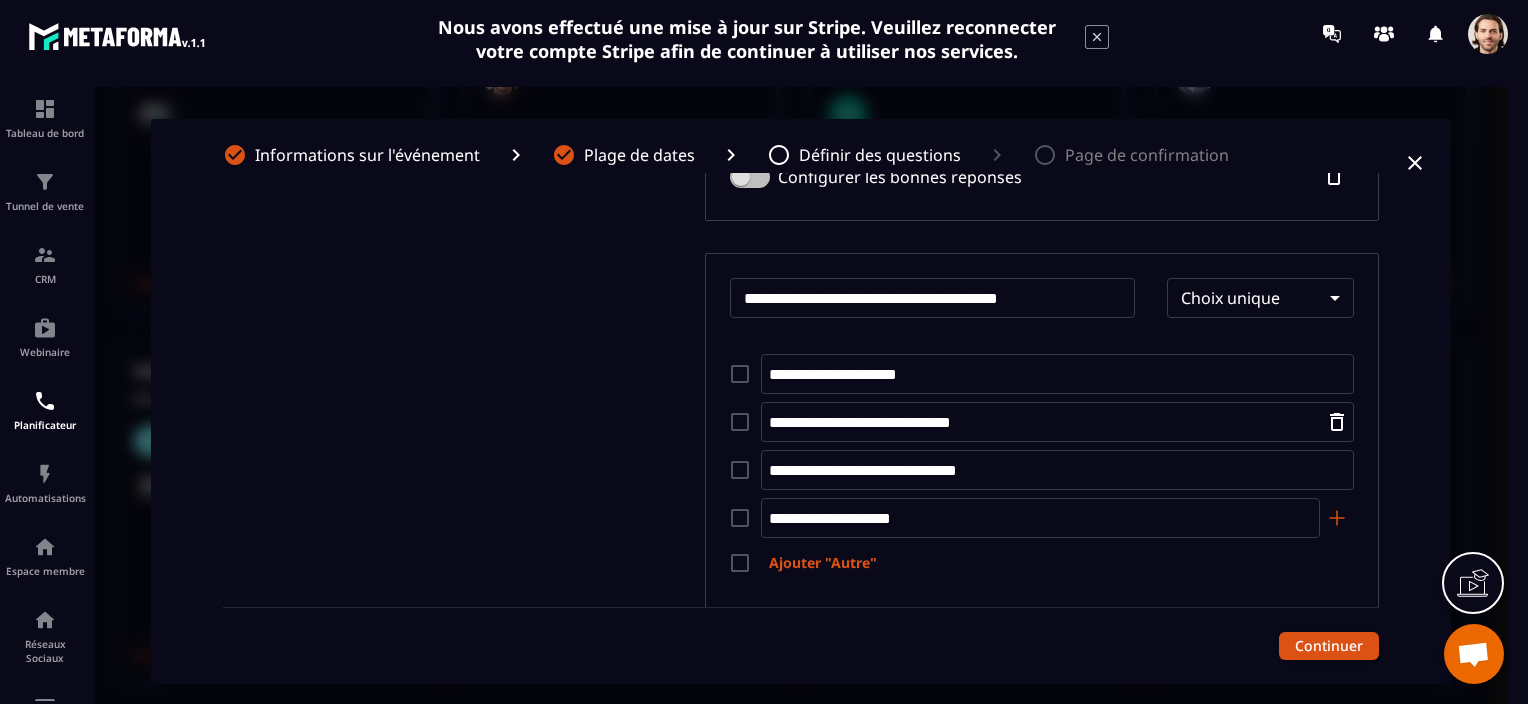 click on "**********" at bounding box center [1047, 422] 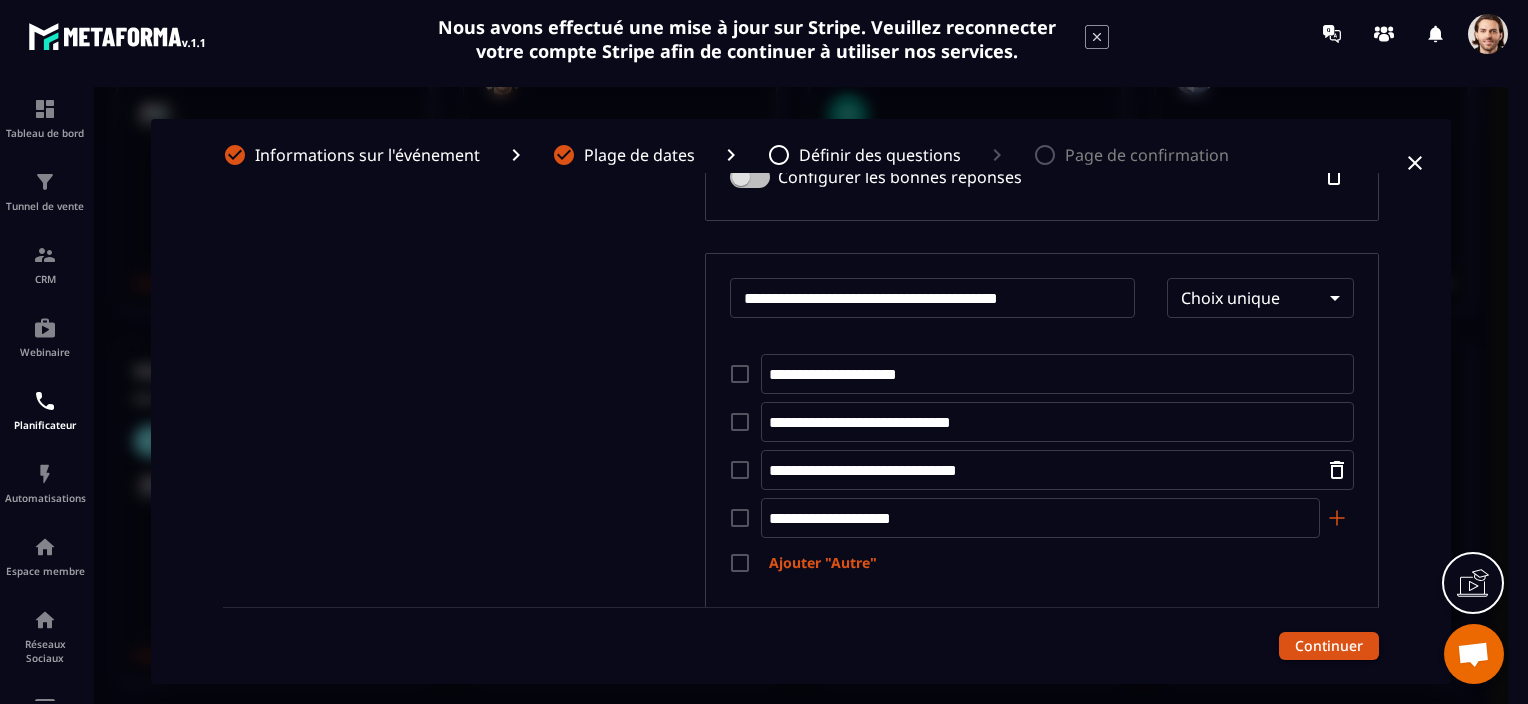 click on "**********" at bounding box center [1047, 470] 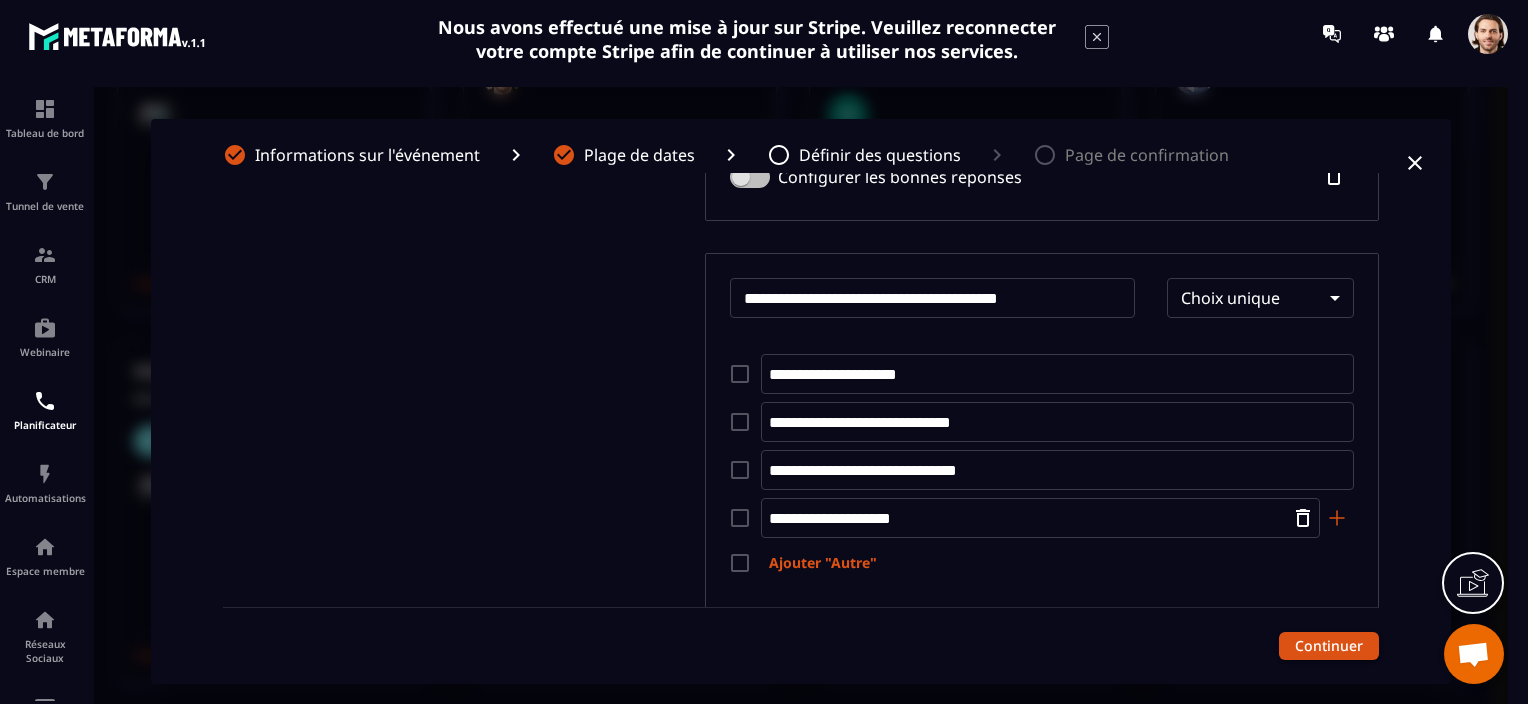 click on "**********" at bounding box center [1030, 518] 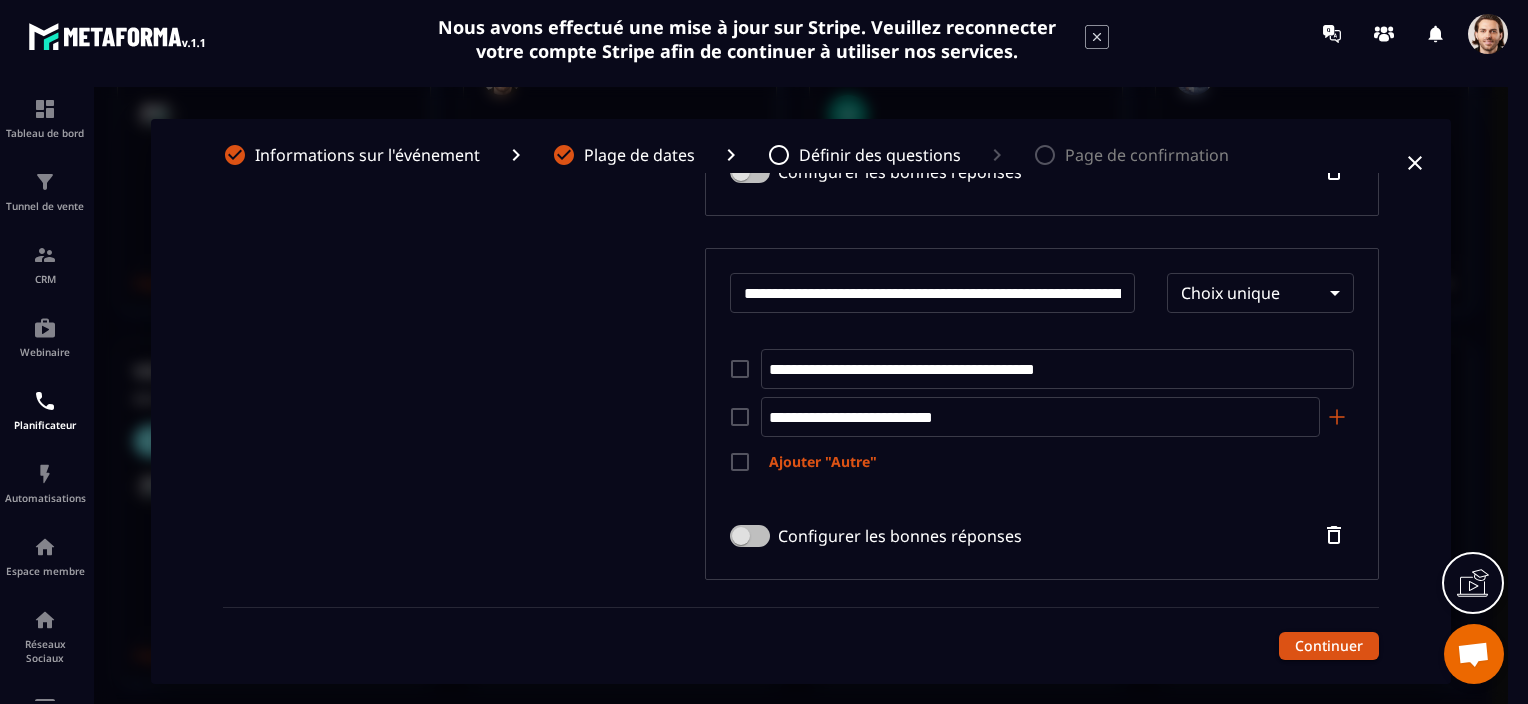 scroll, scrollTop: 2100, scrollLeft: 0, axis: vertical 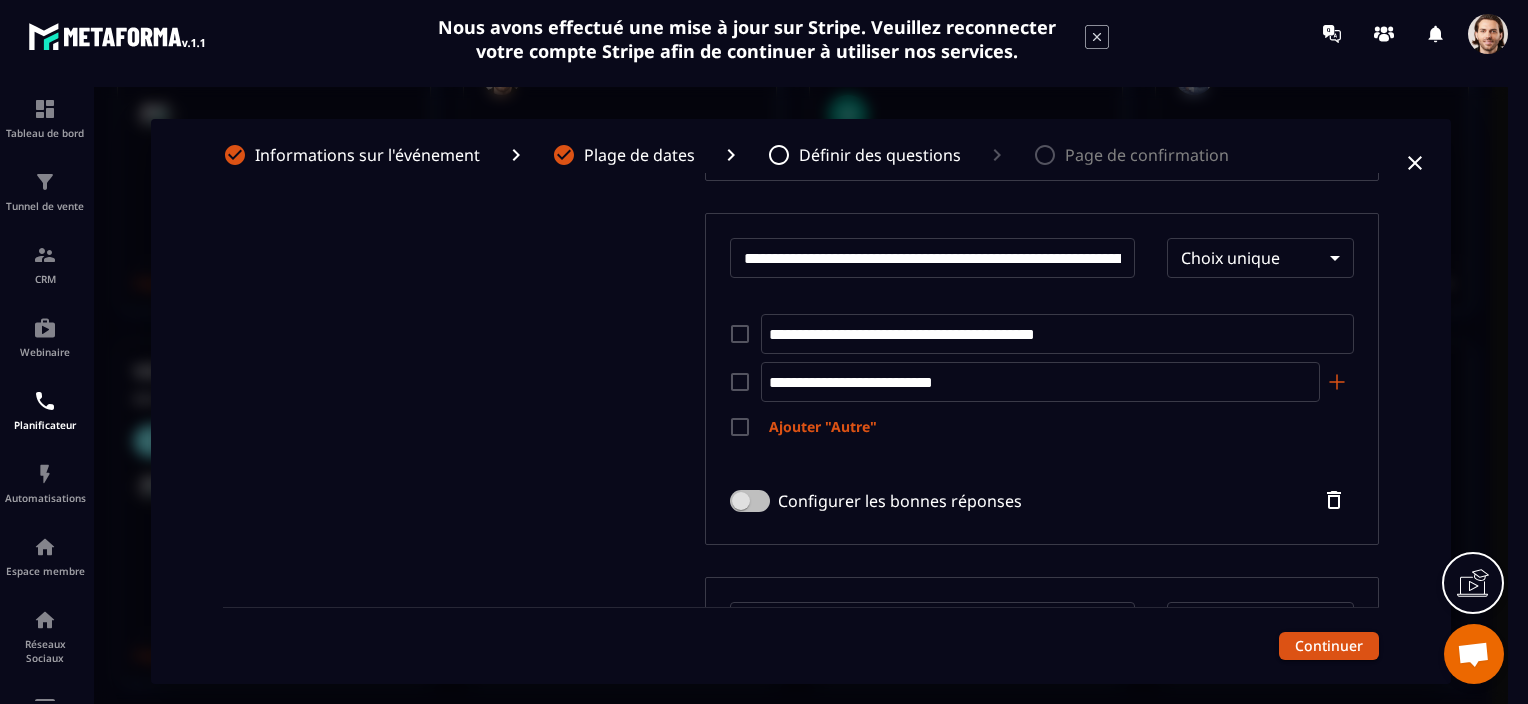 click on "**********" at bounding box center [933, 258] 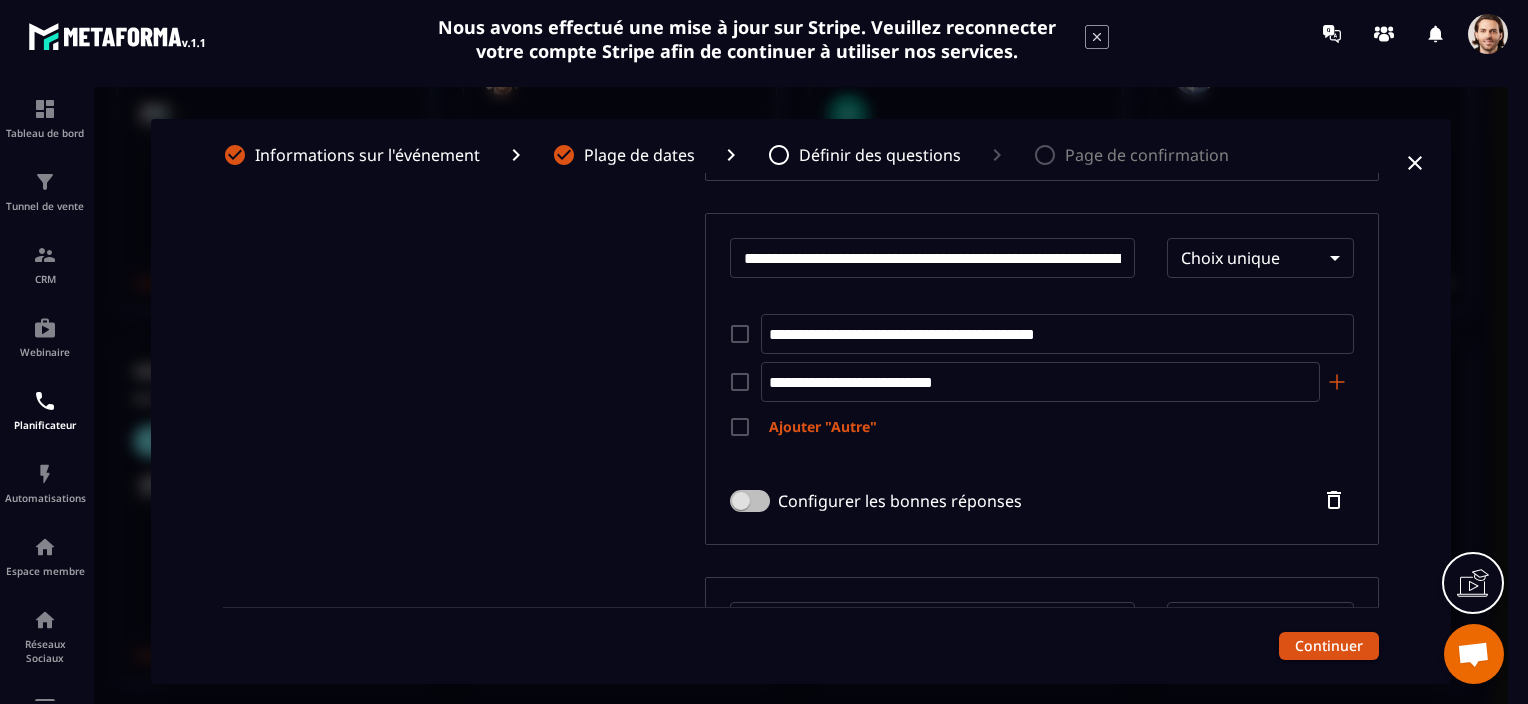 click on "**********" at bounding box center (1047, 334) 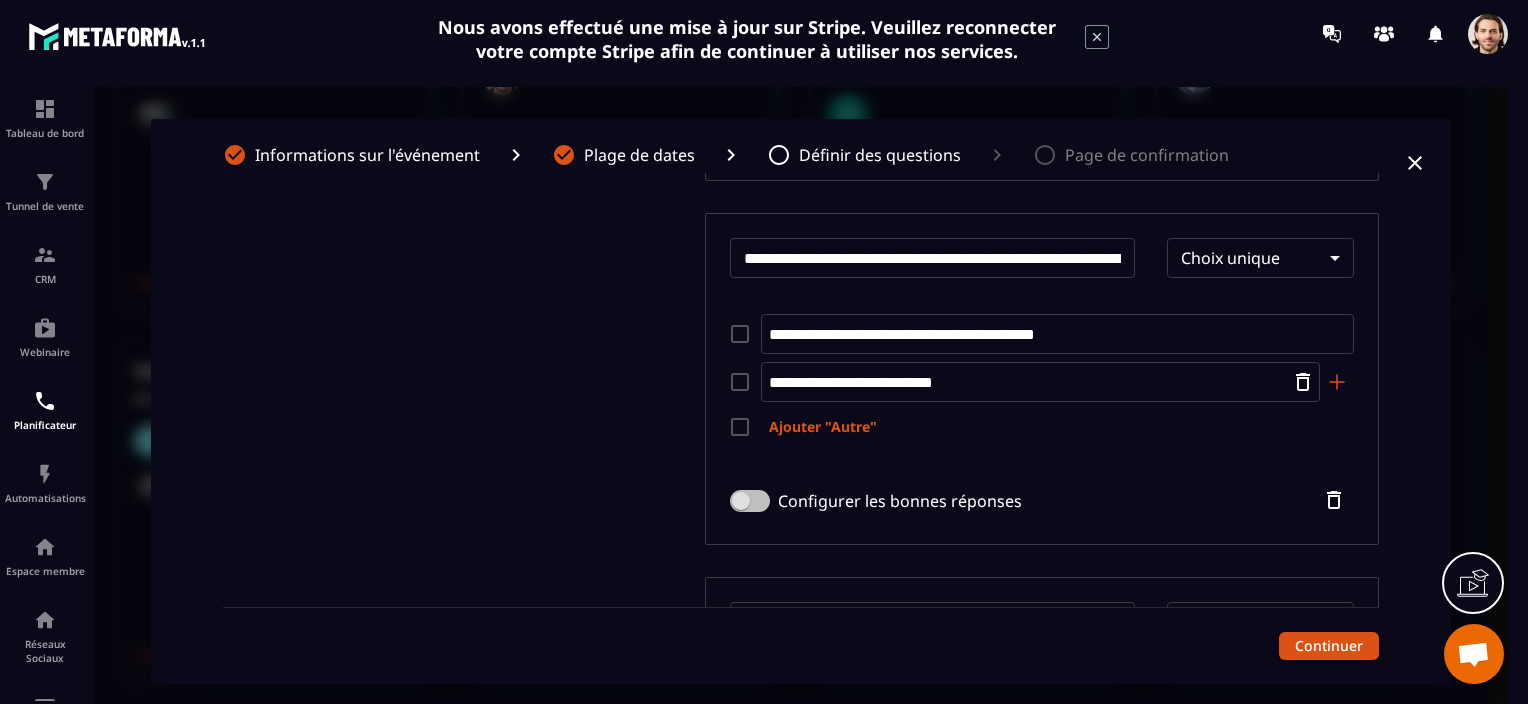 click on "**********" at bounding box center [1030, 382] 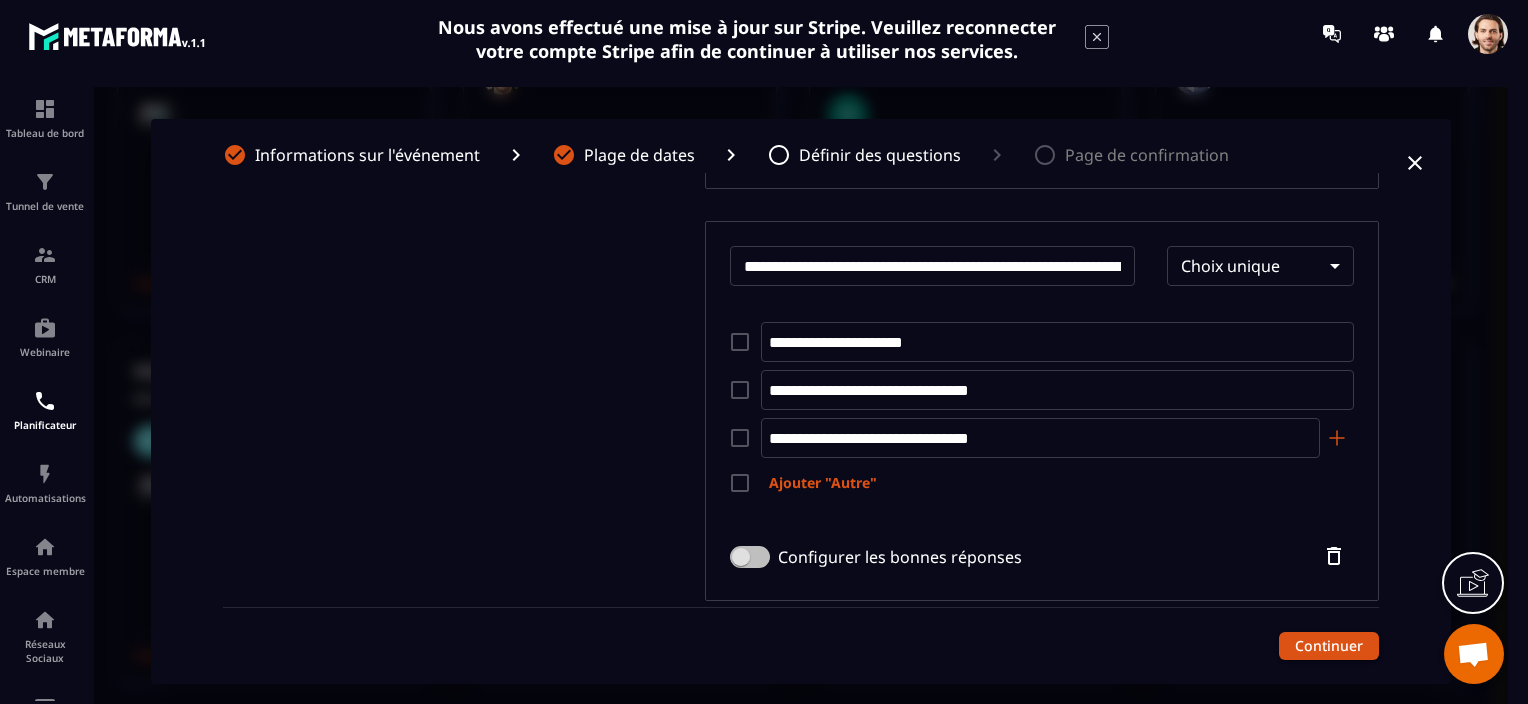 scroll, scrollTop: 2421, scrollLeft: 0, axis: vertical 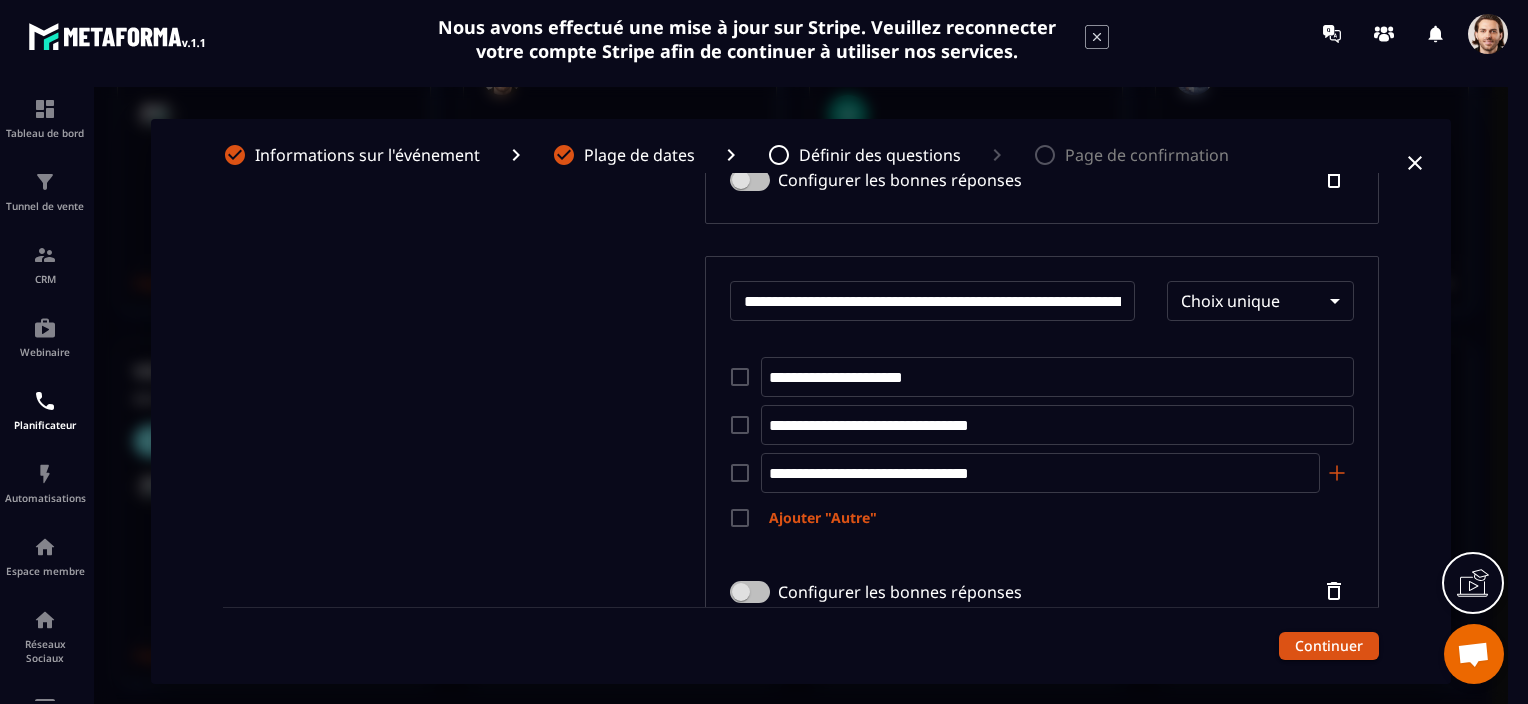 click on "**********" at bounding box center [933, 301] 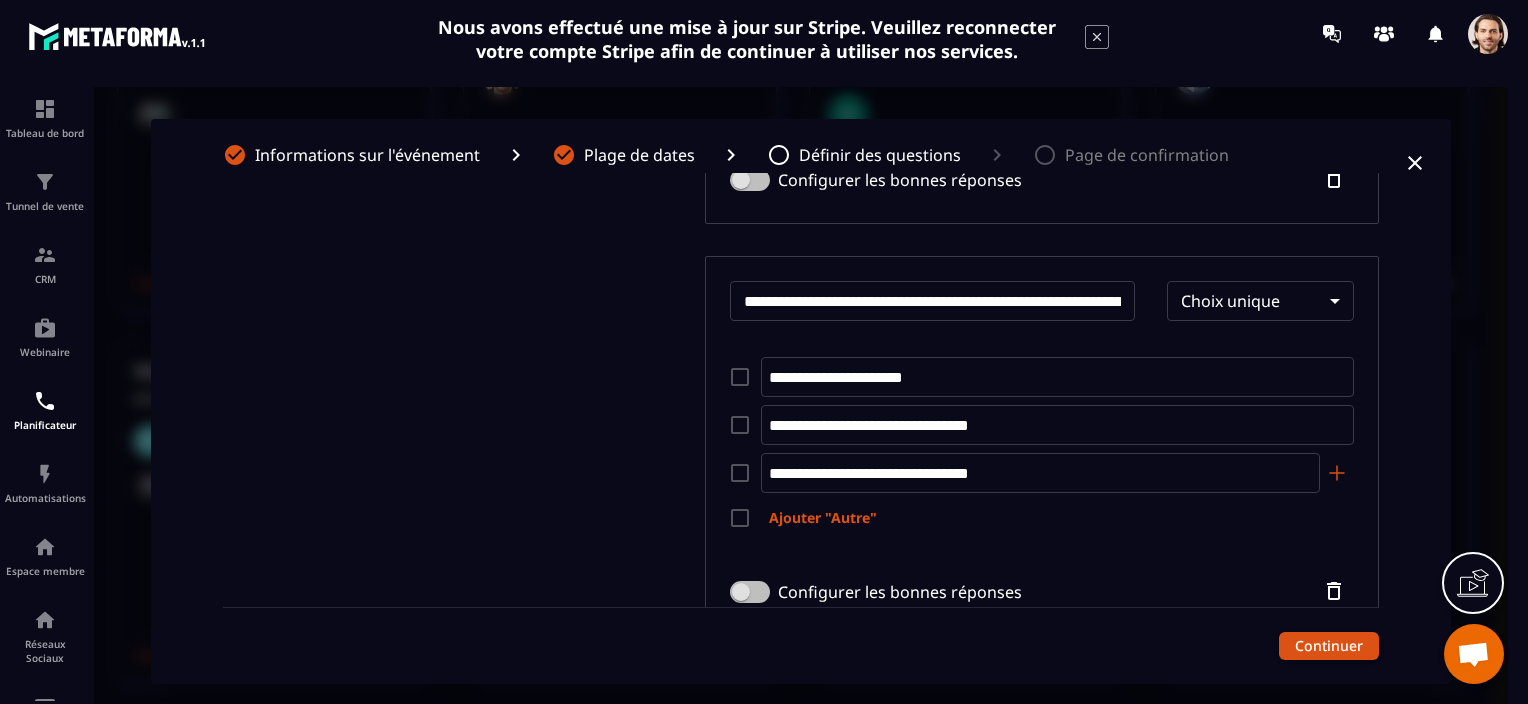 click on "**********" at bounding box center [1047, 377] 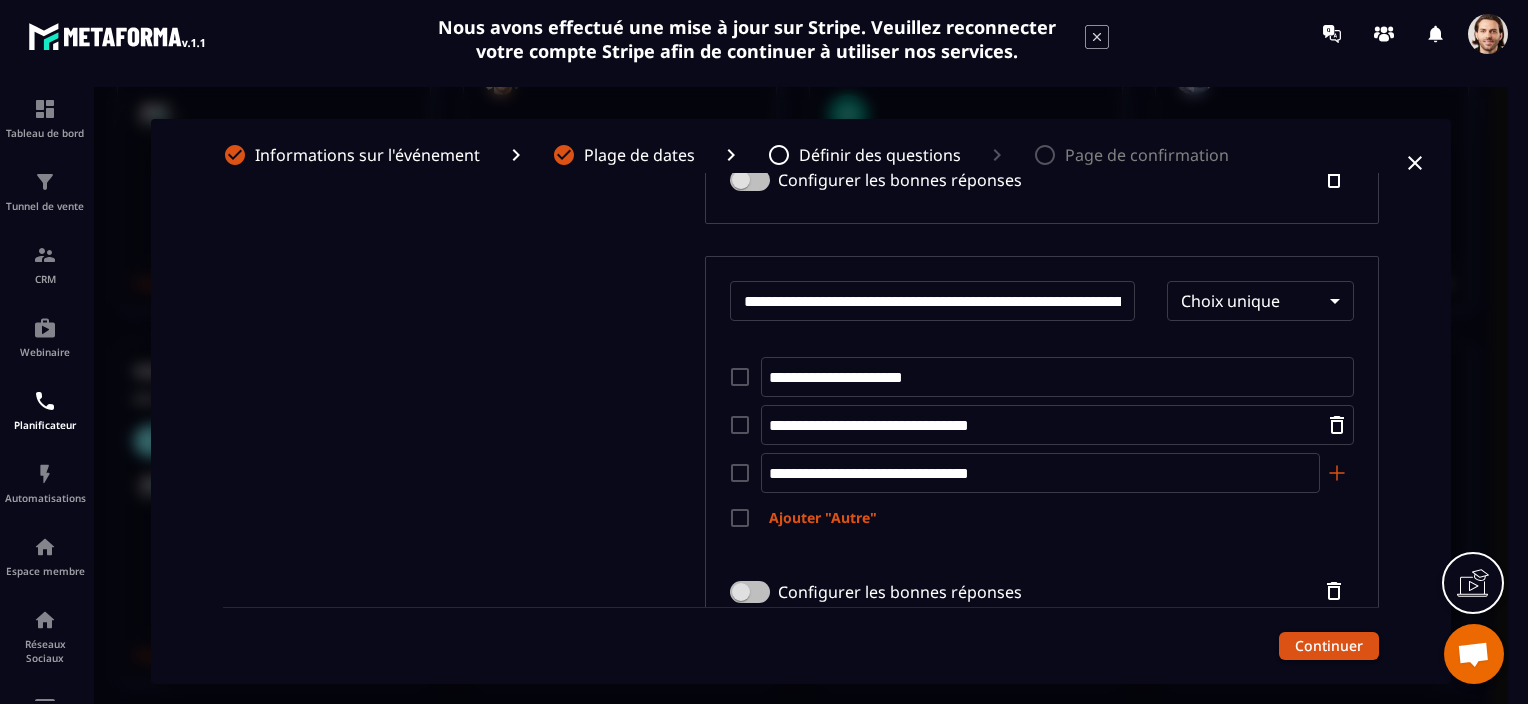 click on "**********" at bounding box center (1047, 425) 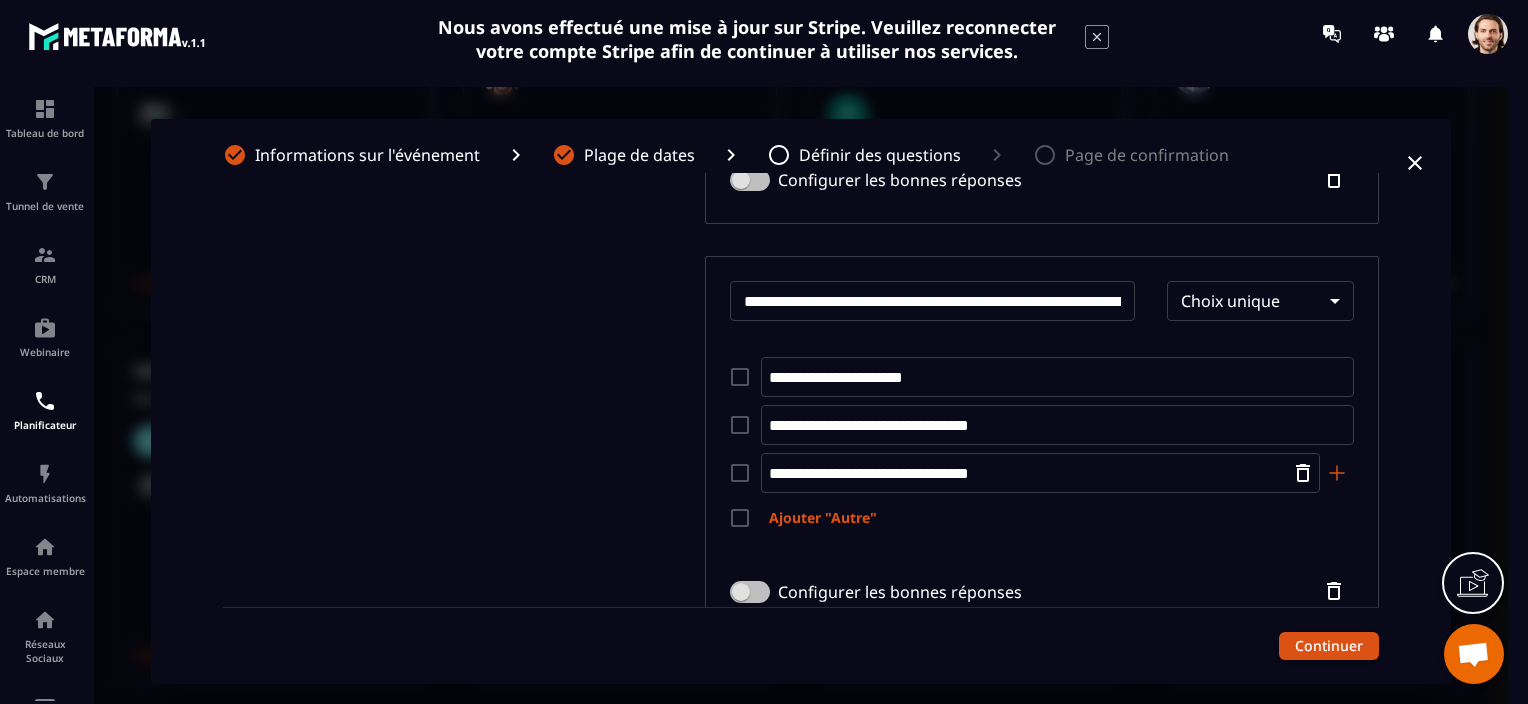 click on "**********" at bounding box center (1030, 473) 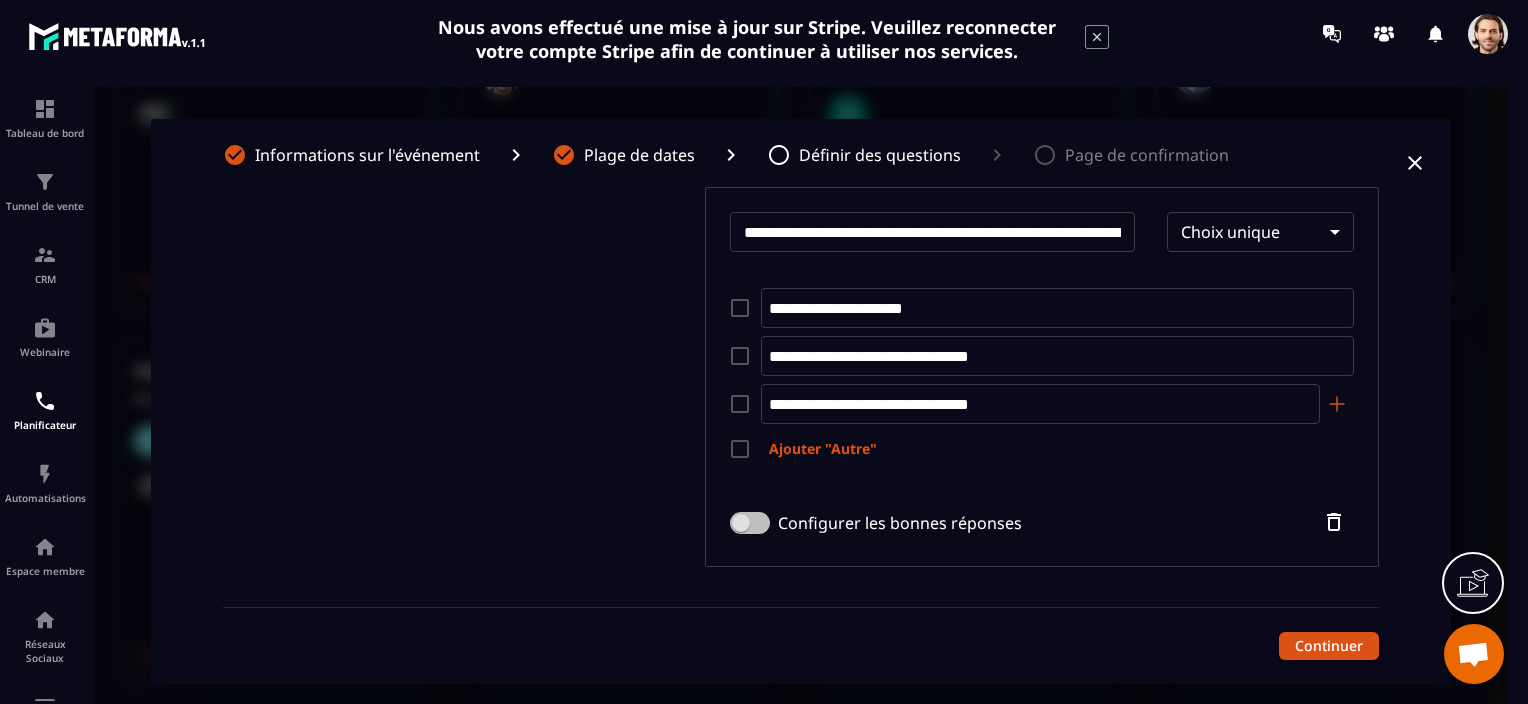 scroll, scrollTop: 2521, scrollLeft: 0, axis: vertical 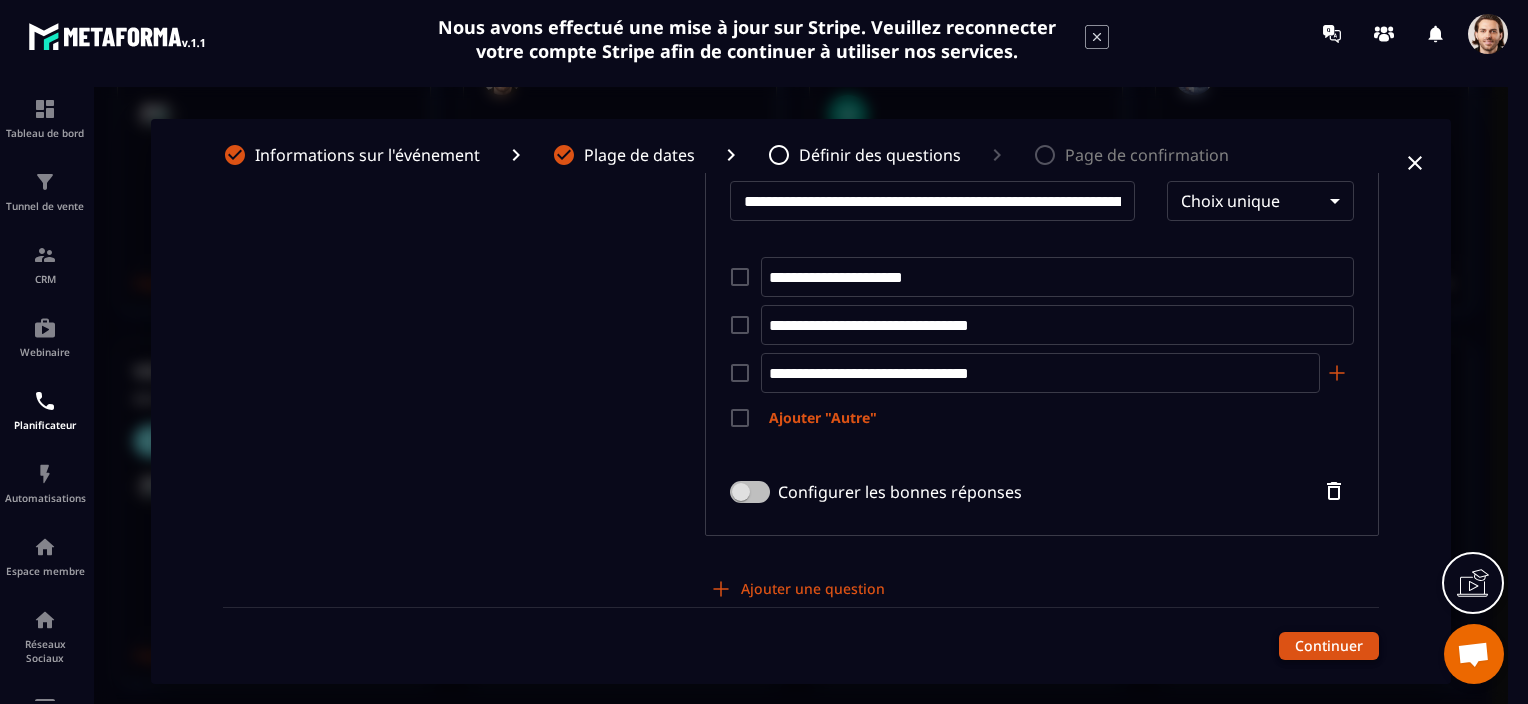 click on "Continuer" at bounding box center (1329, 646) 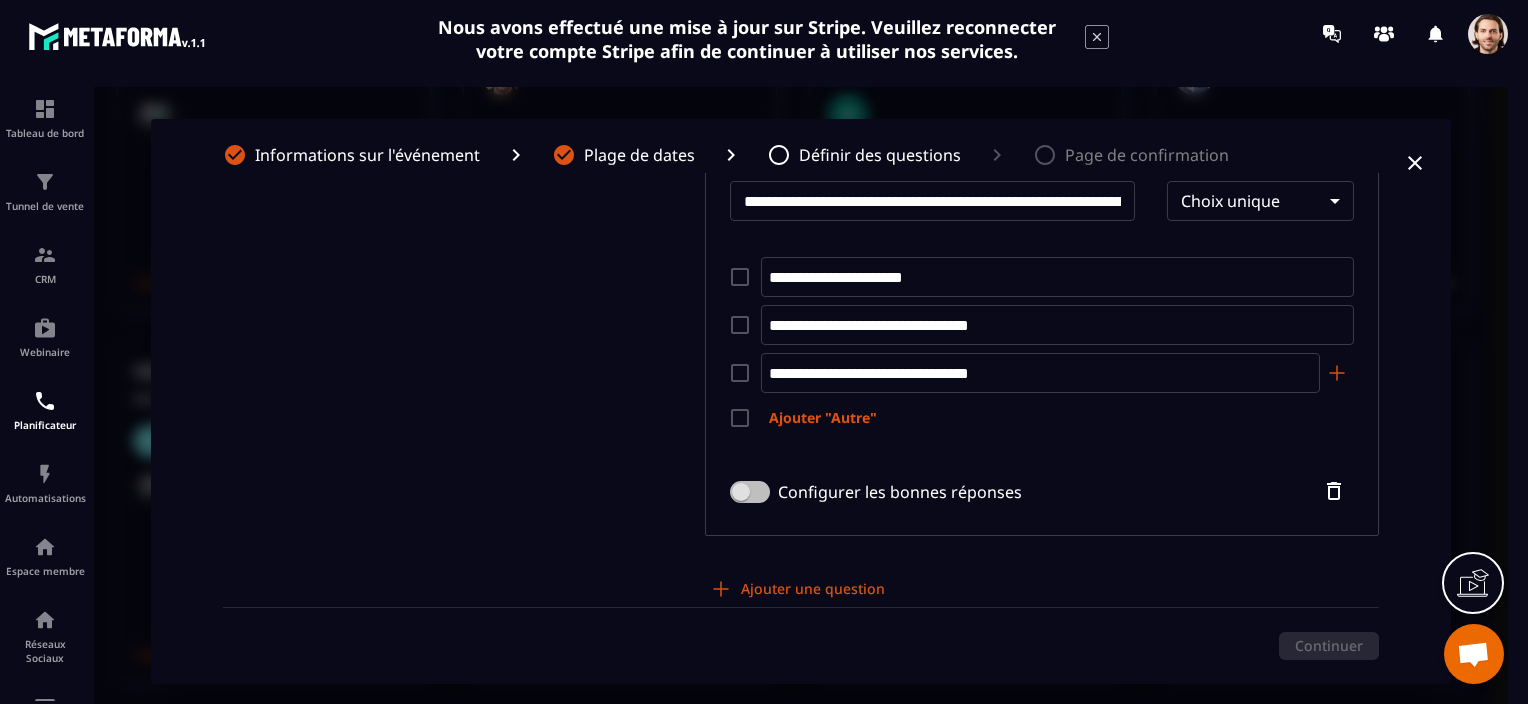 scroll, scrollTop: 0, scrollLeft: 0, axis: both 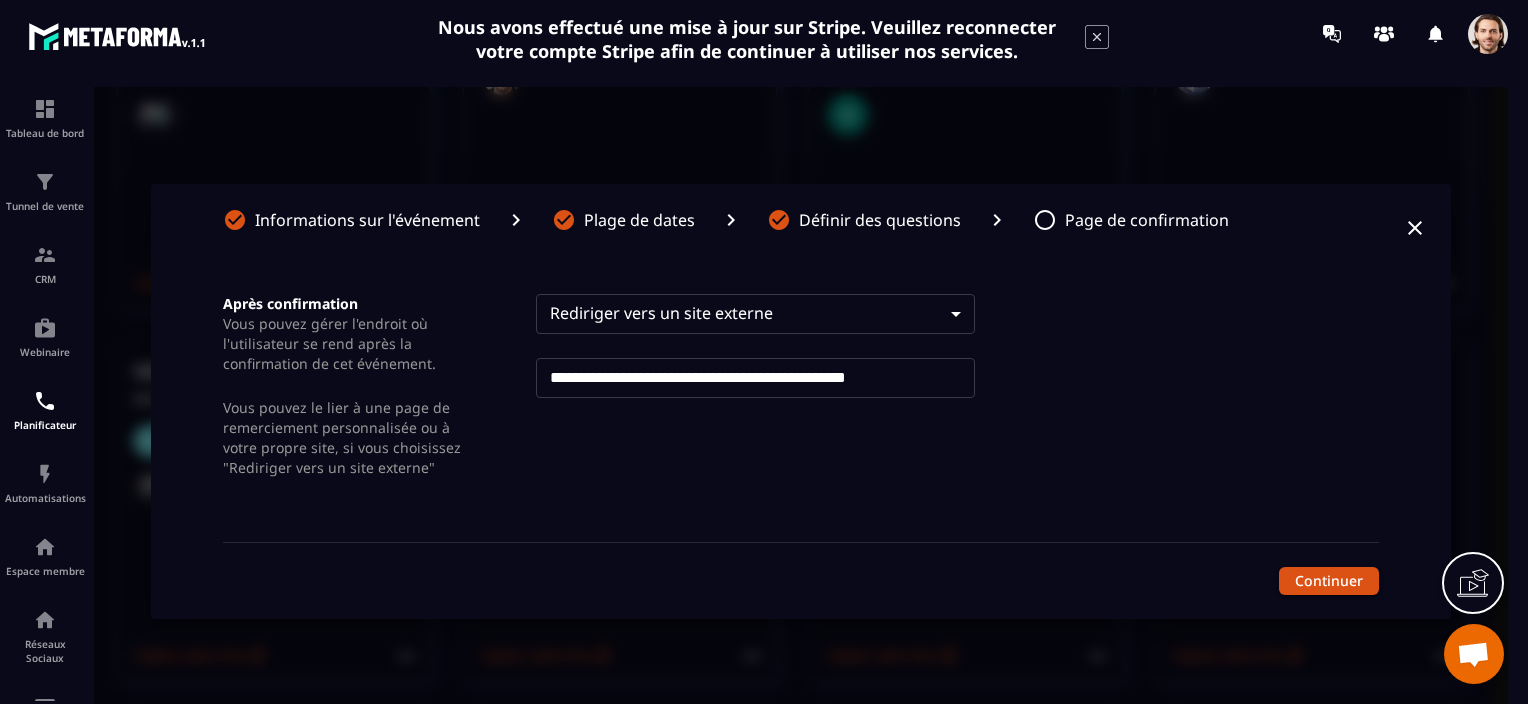 click on "**********" at bounding box center (755, 378) 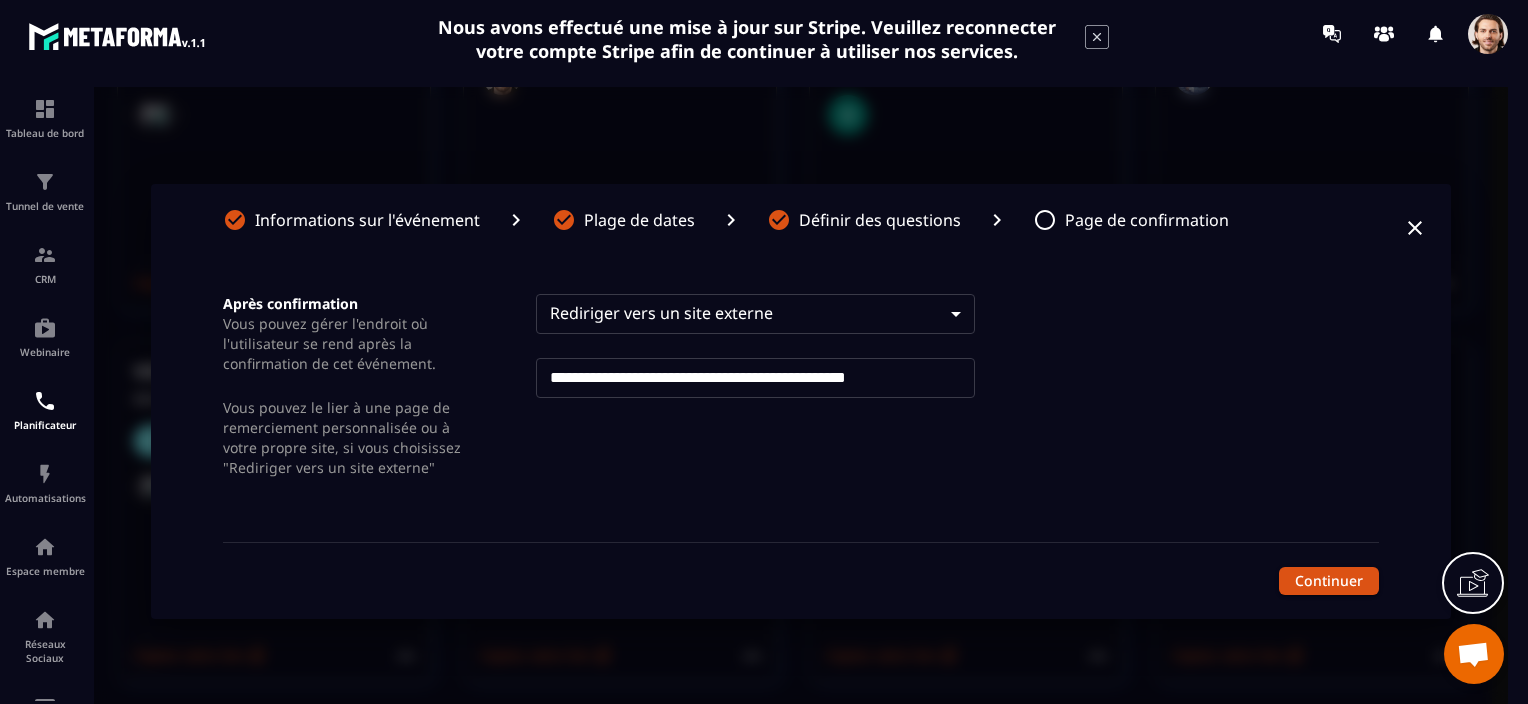 click at bounding box center [1415, 228] 